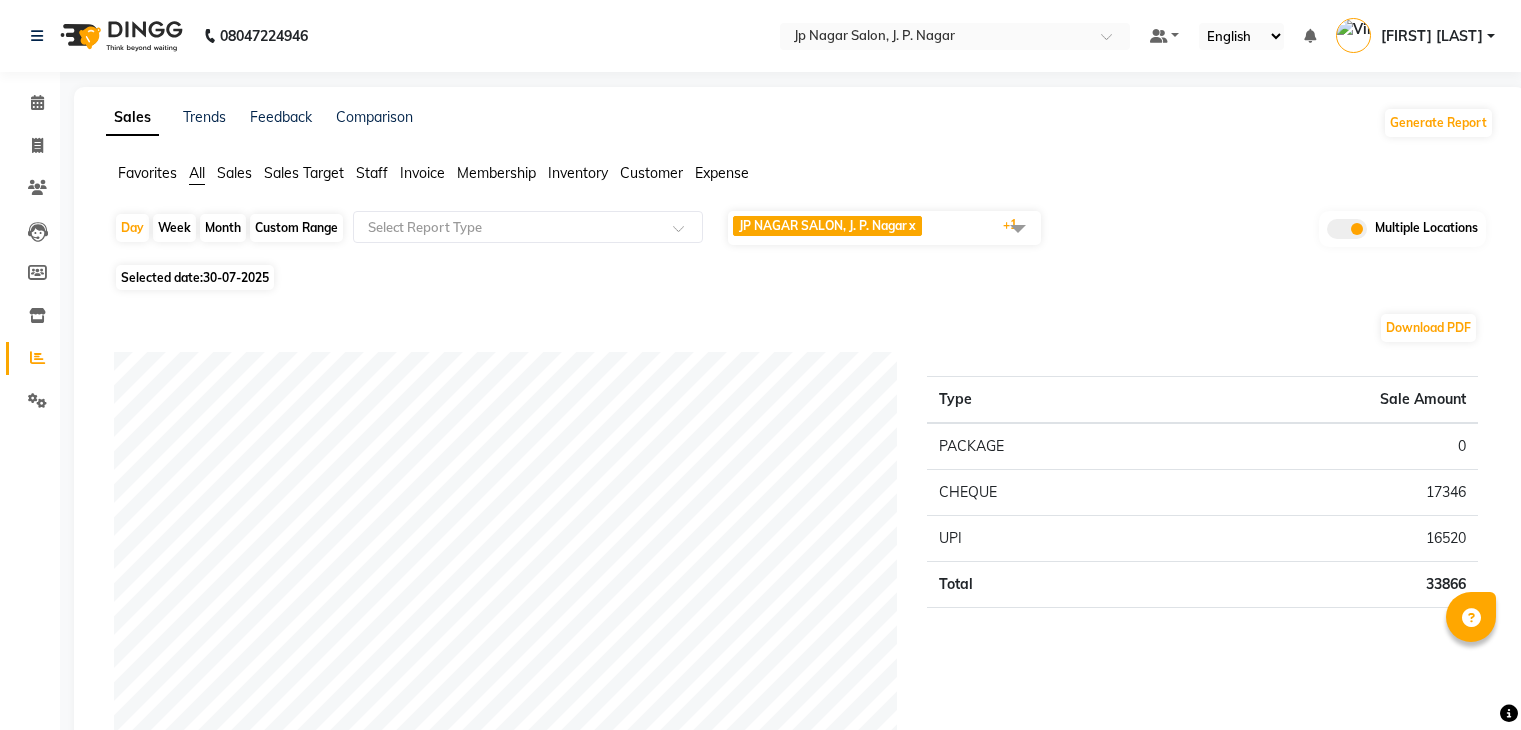 scroll, scrollTop: 0, scrollLeft: 0, axis: both 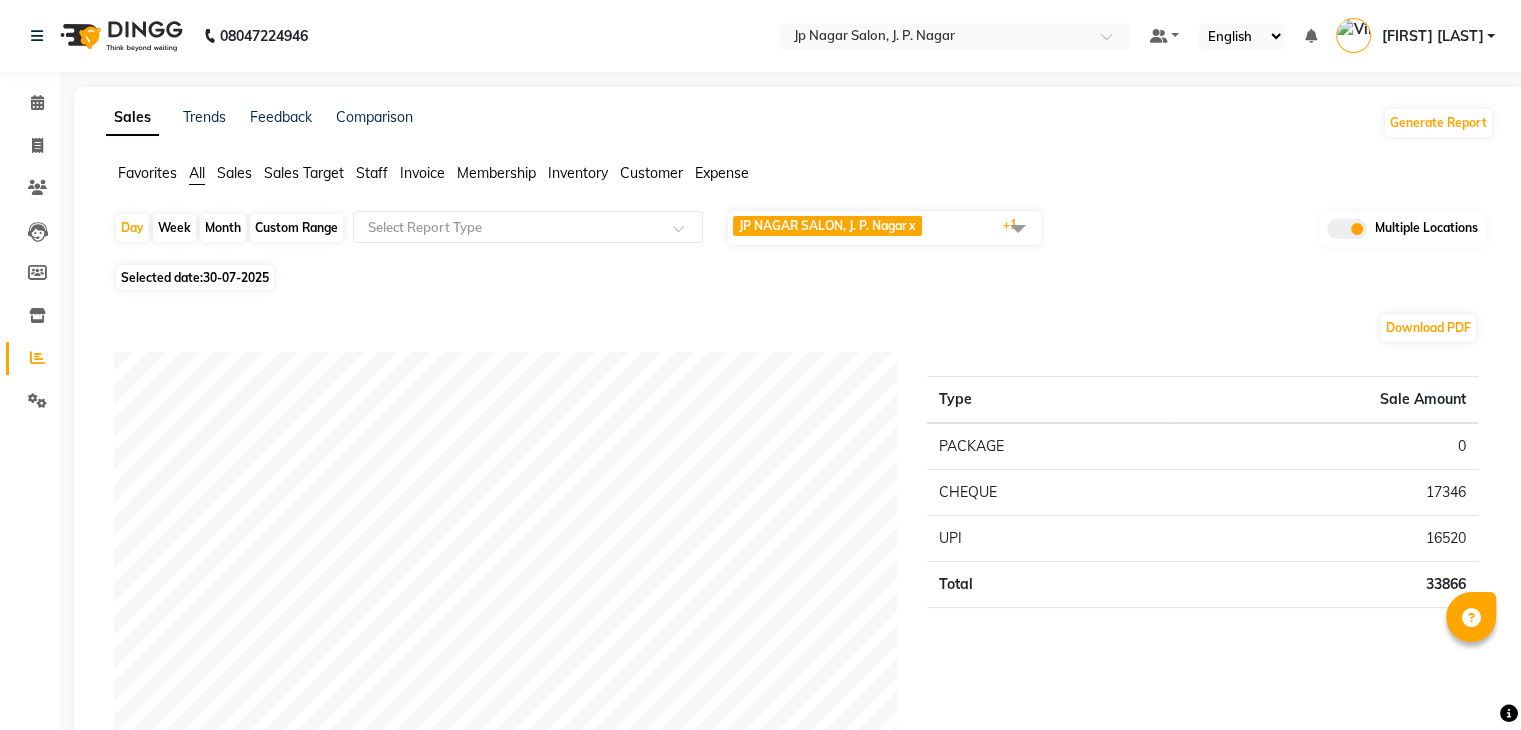 click on "Day   Week   Month   Custom Range  Select Report Type JP NAGAR SALON, J. P. Nagar  x JP NAGAR CLINIC, JP Nagar  x +1 Select All BASAWESHWARANAGAR SALON, Basveshwarnagar  JP NAGAR CLINIC, JP Nagar MYSORE CLINIC, Mysore BASAWESHWARANAGAR CLINIC, Basveshwar Nagar STOCK TRANSFER, NULL JP NAGAR SALON, J. P. Nagar MYSORE SALON, MYSORE The Glam Room Clinic, Hyderabad The Glam Room Salon, Hyderabad Multiple Locations" 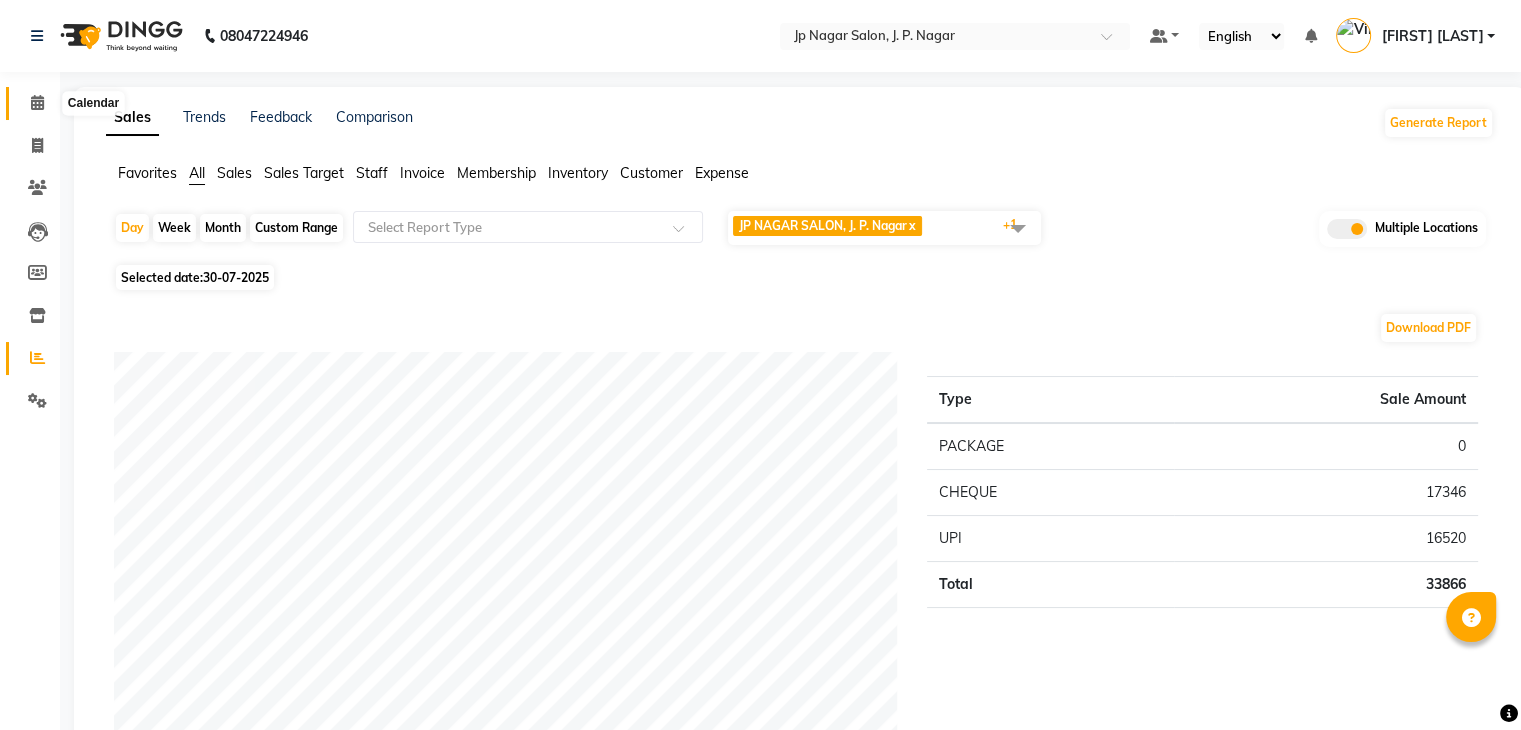 click 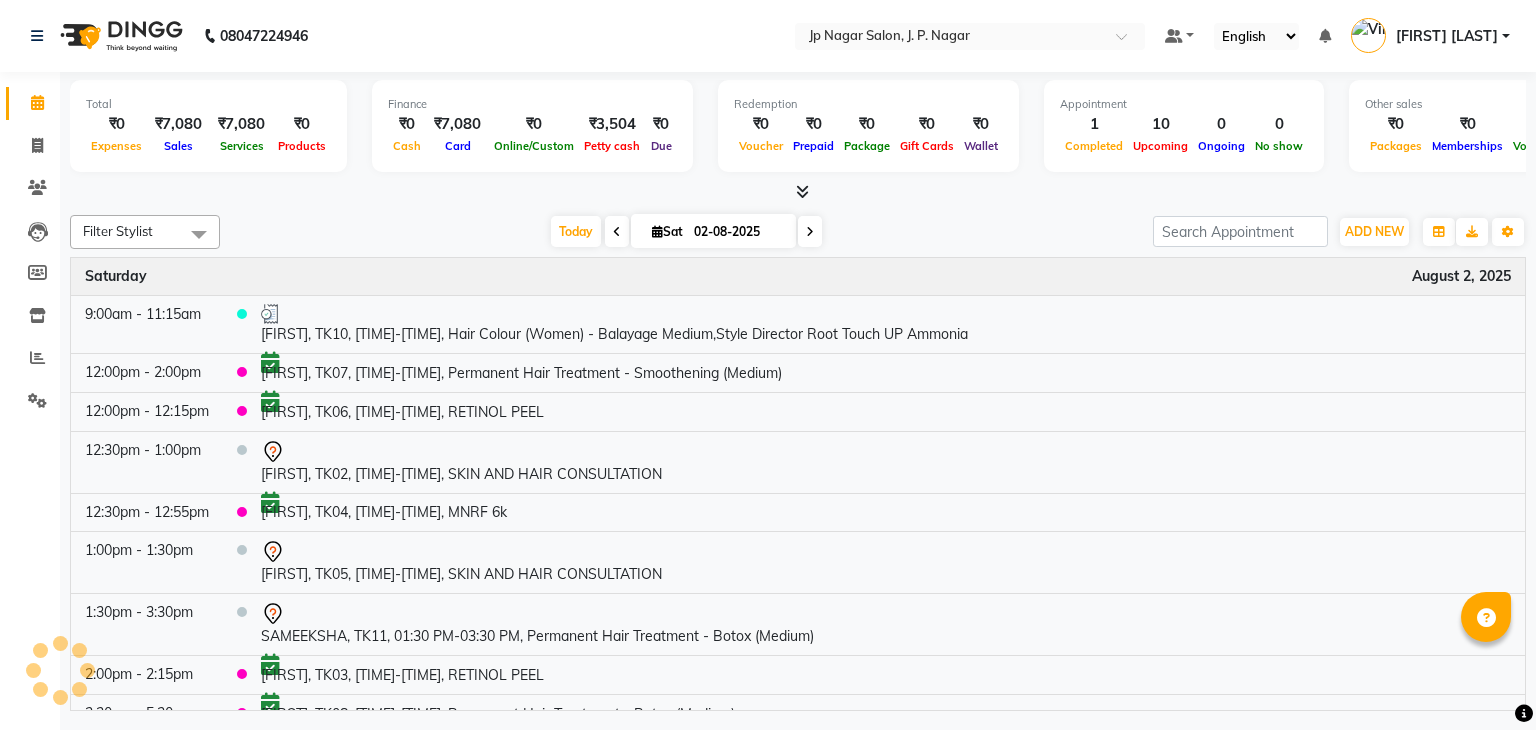 click on "Today  Sat 02-08-2025" at bounding box center (686, 232) 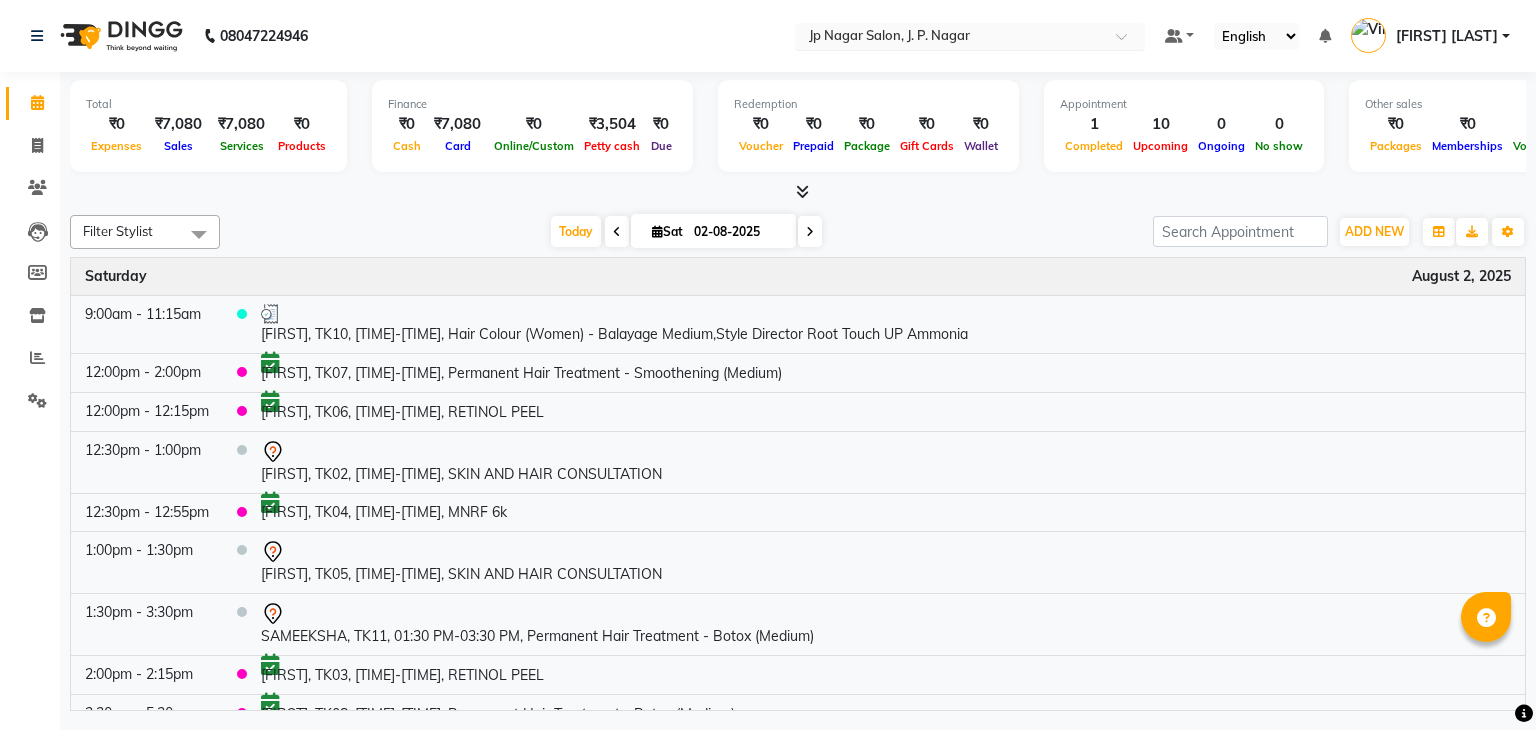 click at bounding box center (950, 38) 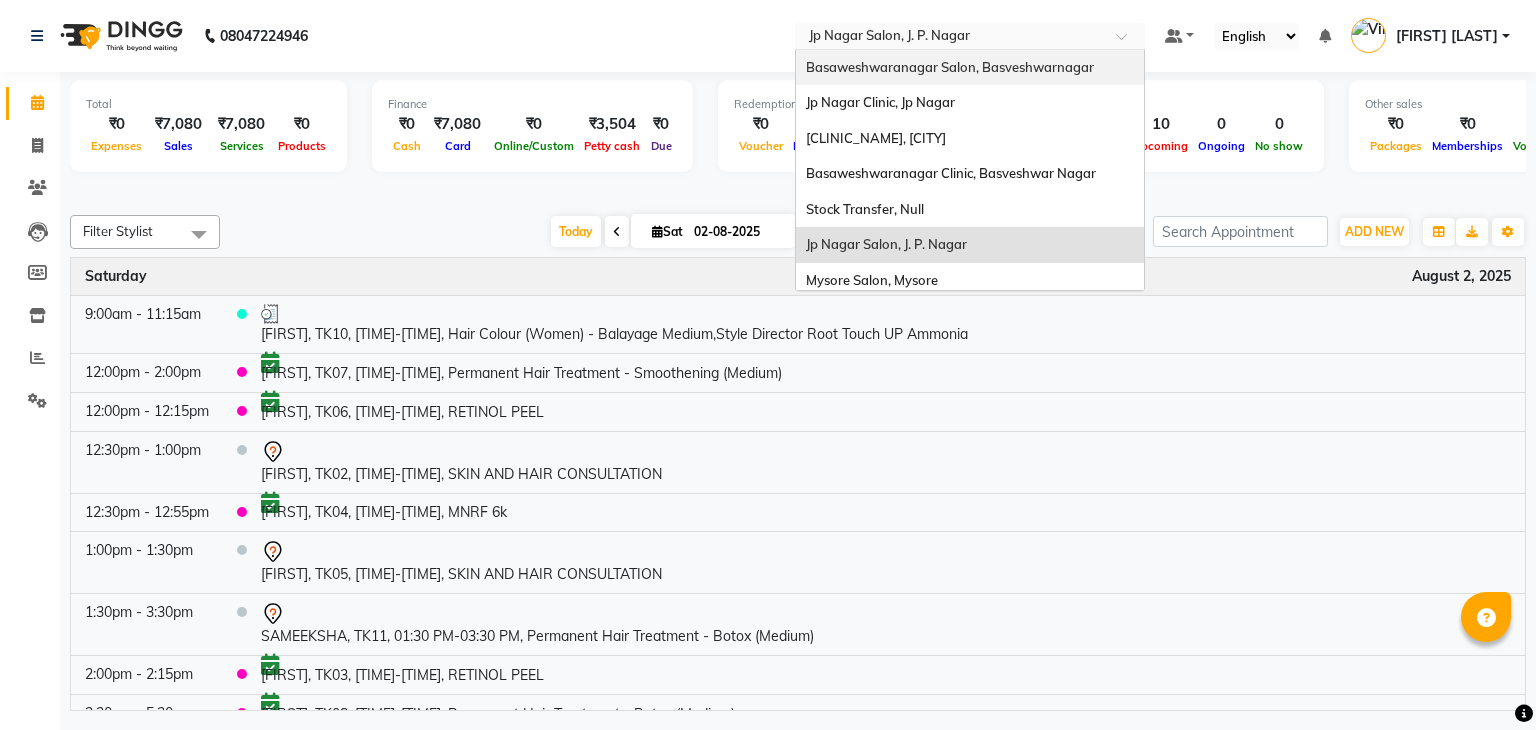click on "Basaweshwaranagar Salon, Basveshwarnagar" at bounding box center (950, 67) 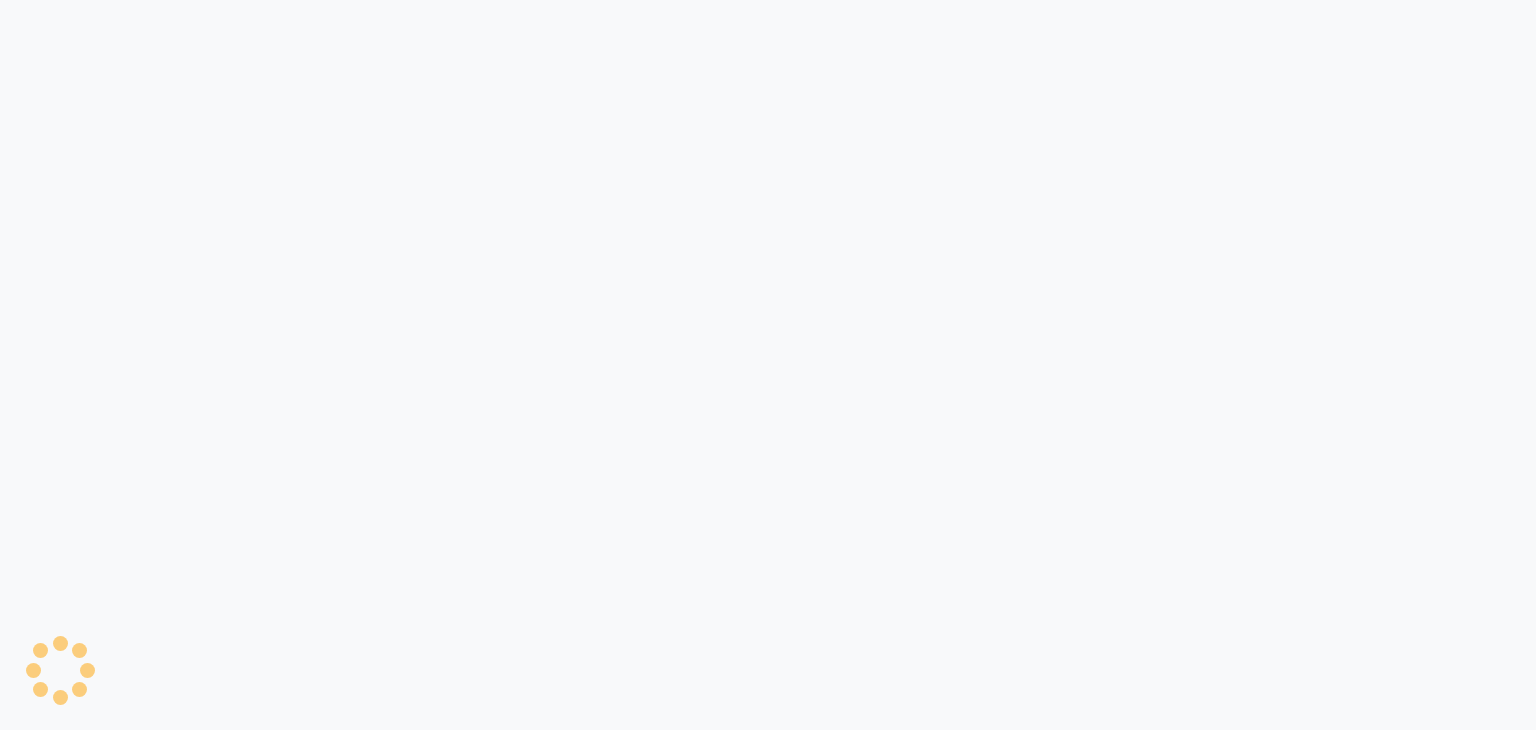 scroll, scrollTop: 0, scrollLeft: 0, axis: both 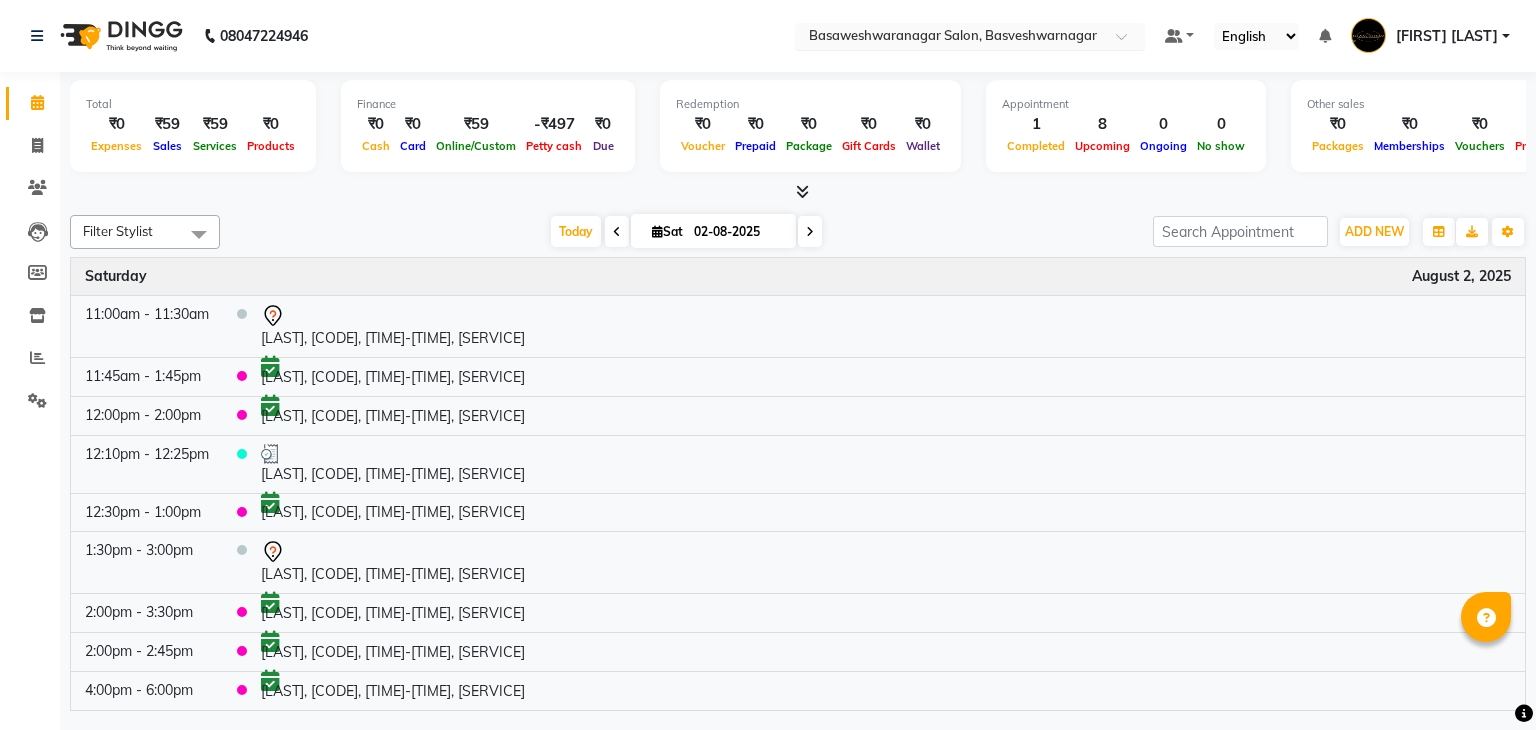 click at bounding box center (950, 38) 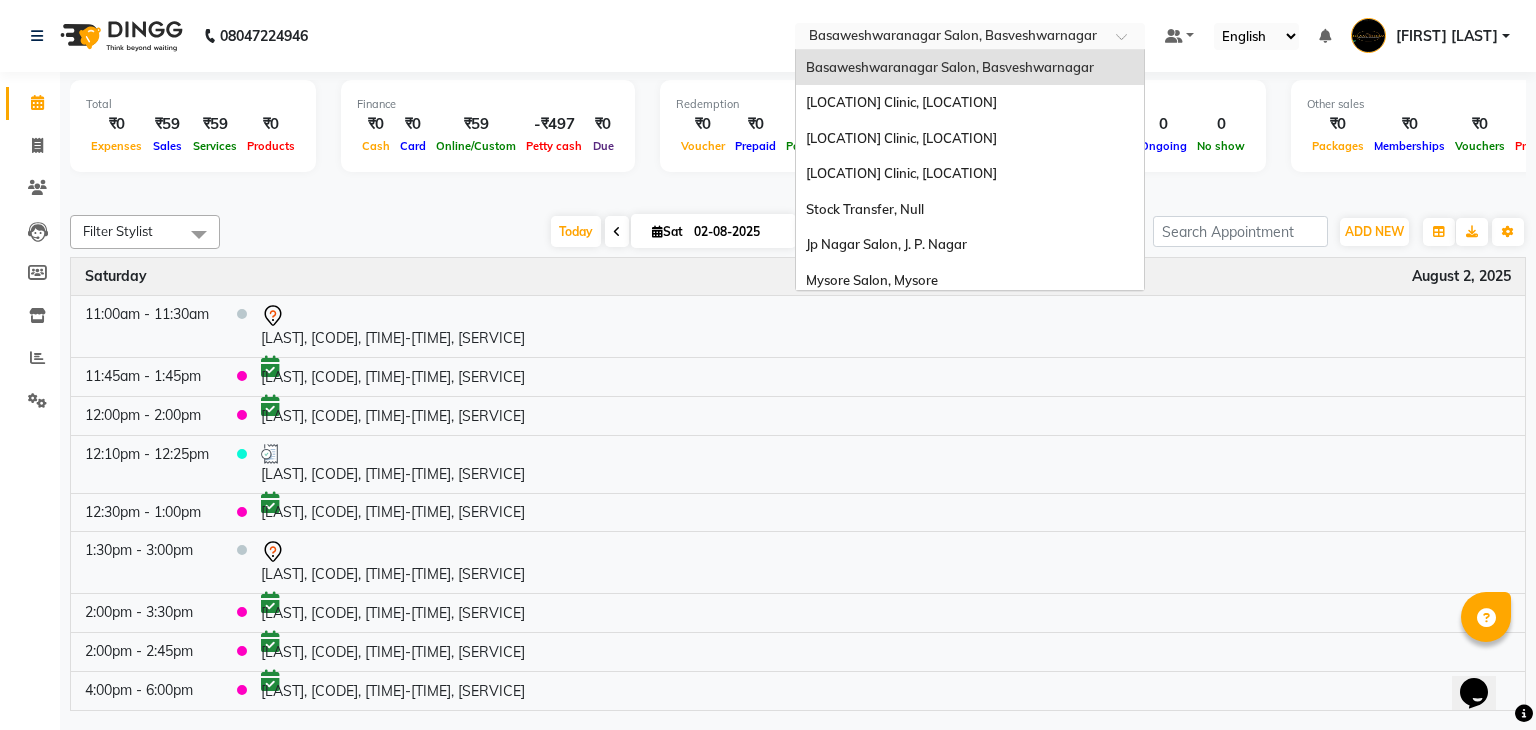 scroll, scrollTop: 0, scrollLeft: 0, axis: both 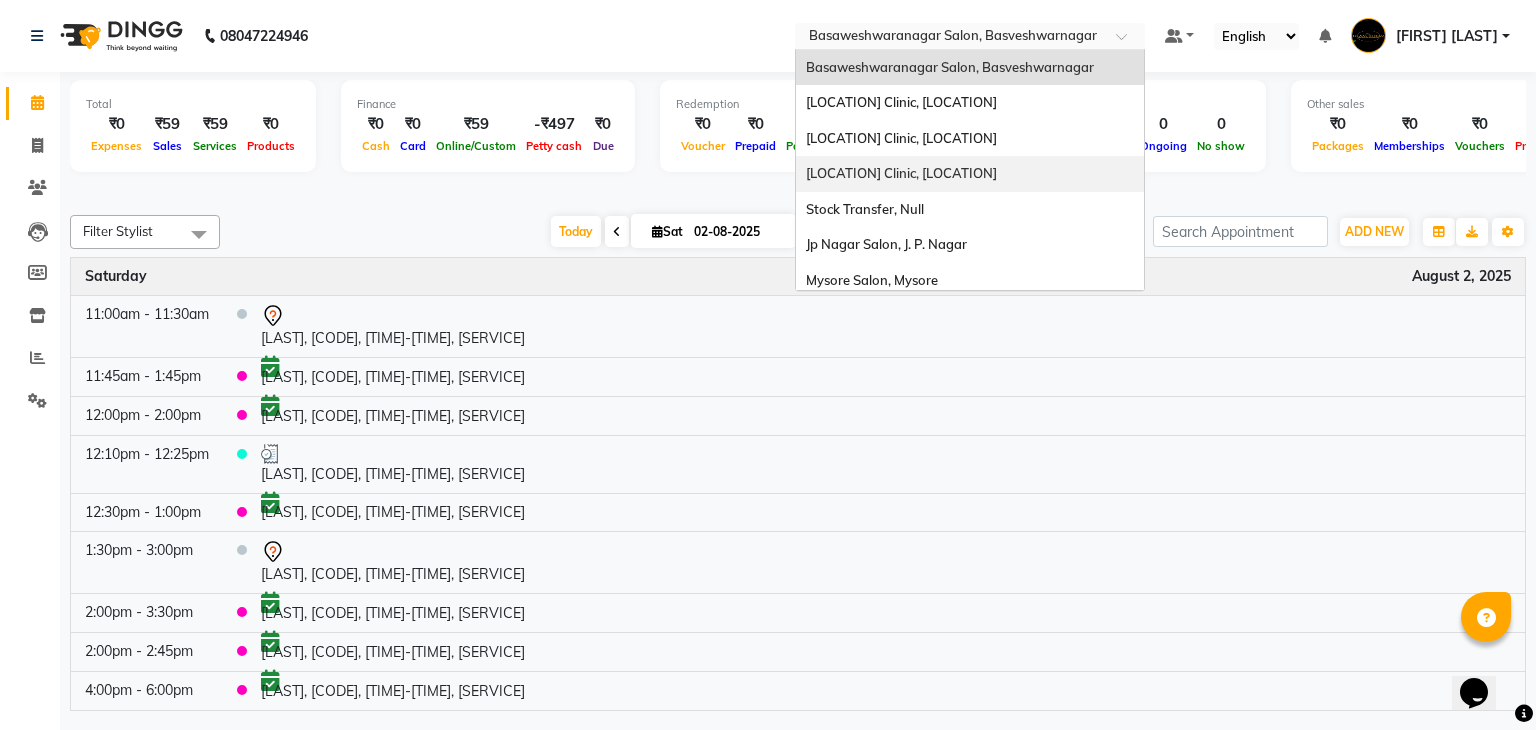 click on "[CLINIC_NAME], [NEIGHBORHOOD]" at bounding box center (901, 173) 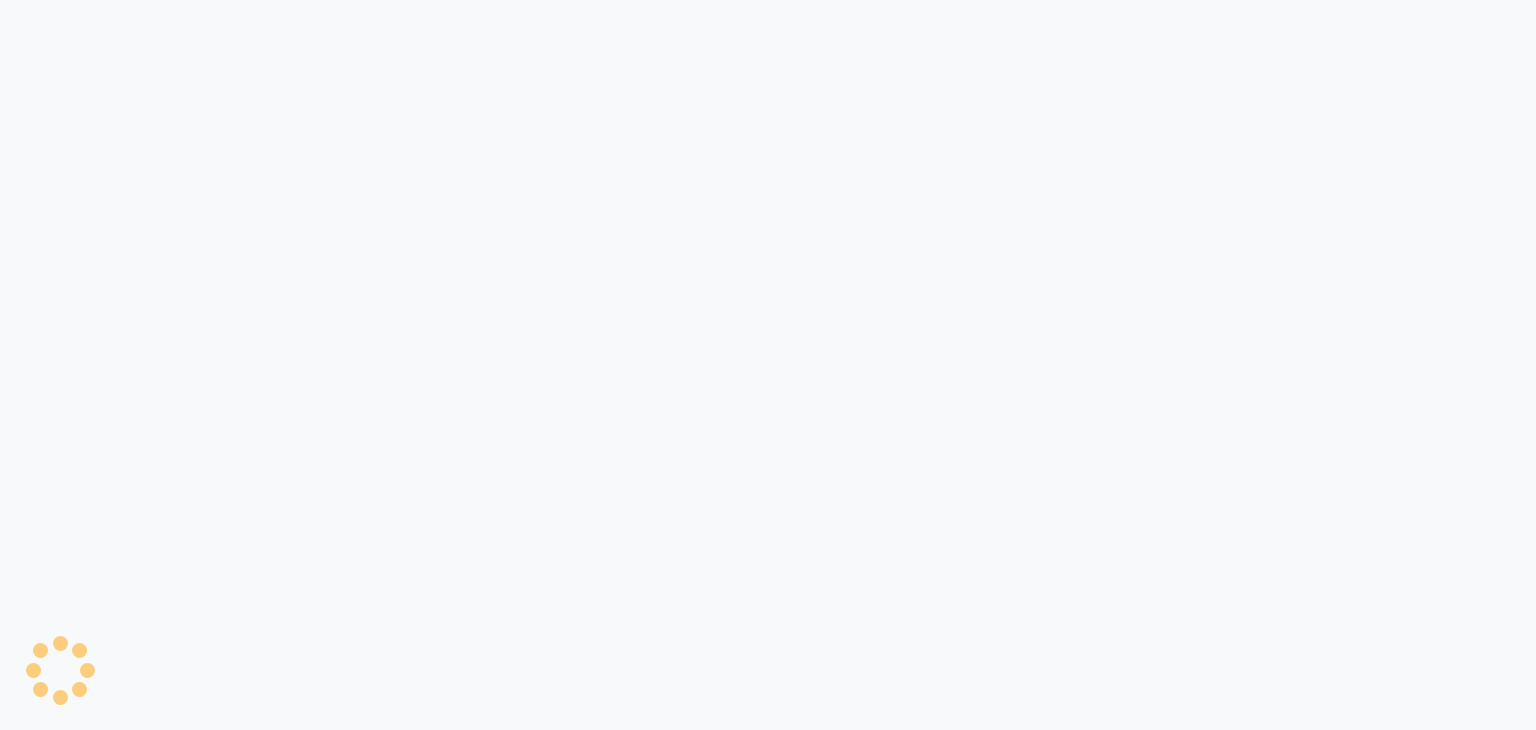 scroll, scrollTop: 0, scrollLeft: 0, axis: both 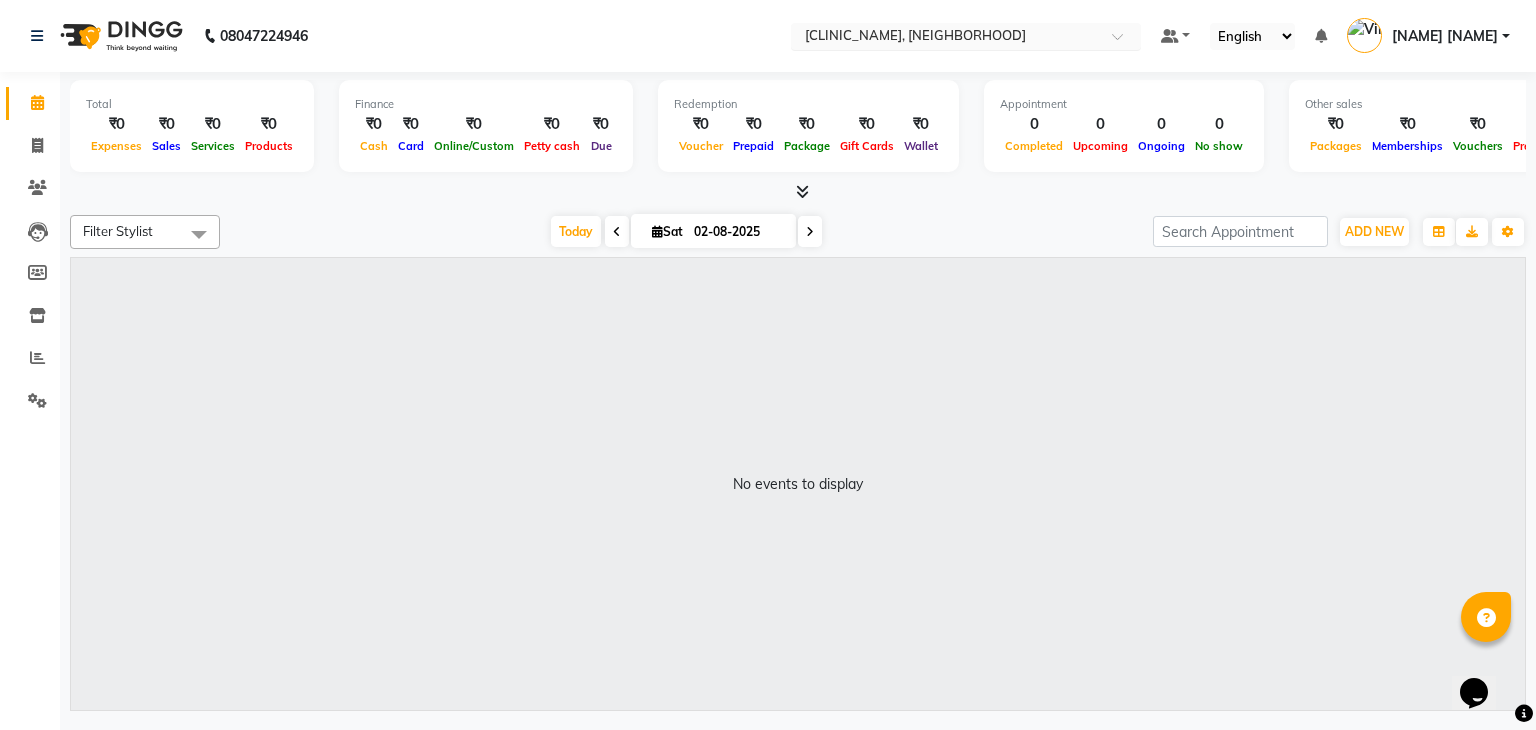 click at bounding box center [946, 38] 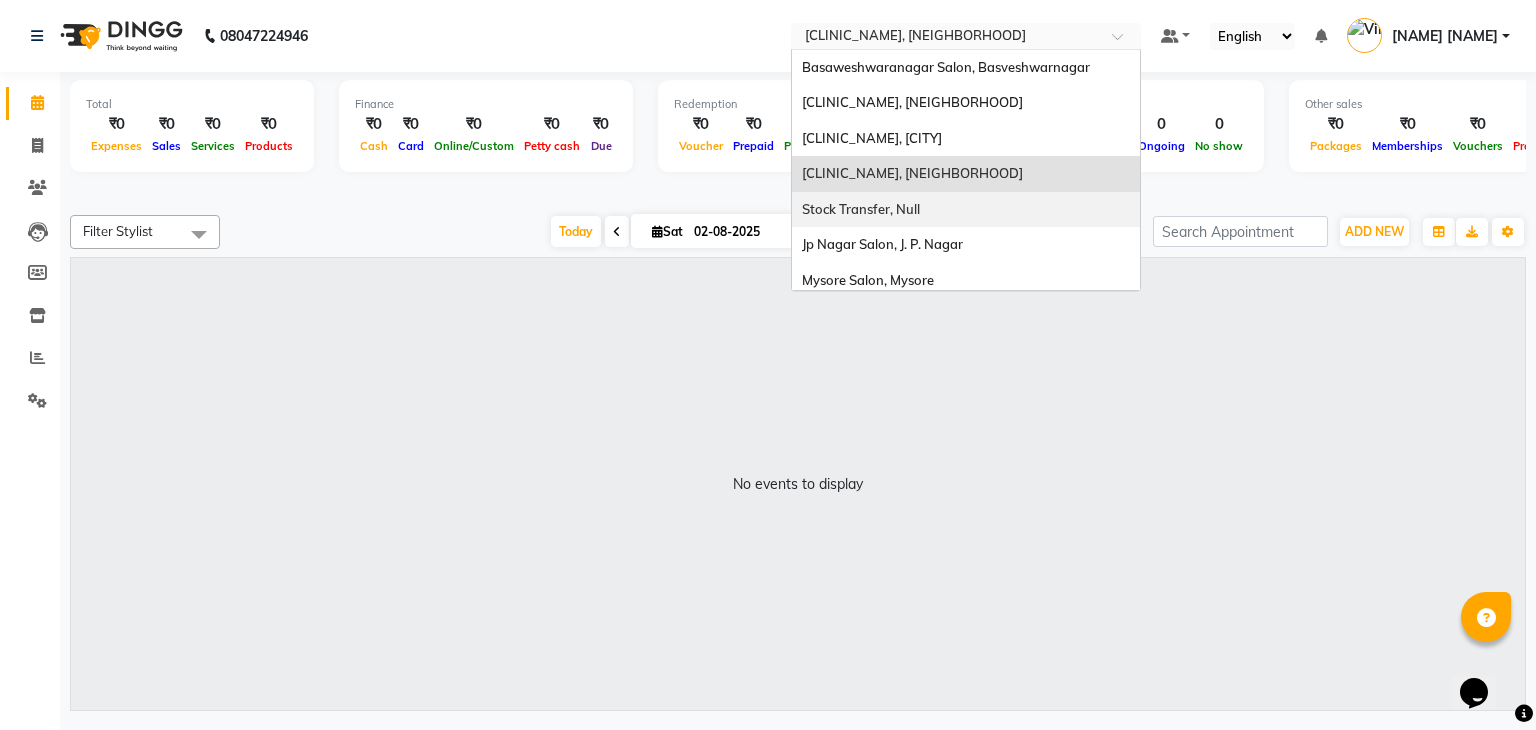 scroll, scrollTop: 79, scrollLeft: 0, axis: vertical 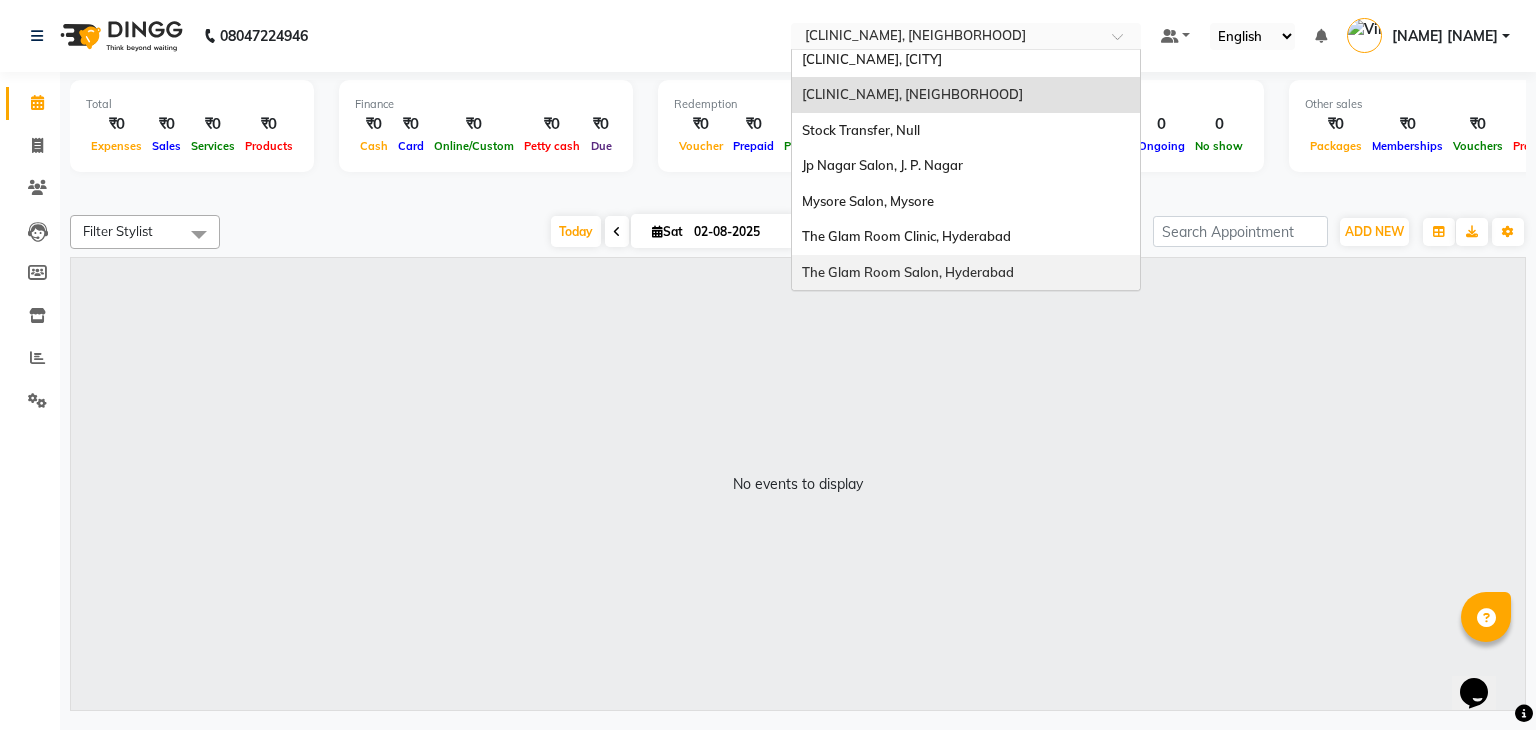 click on "The Glam Room Salon, Hyderabad" at bounding box center (908, 272) 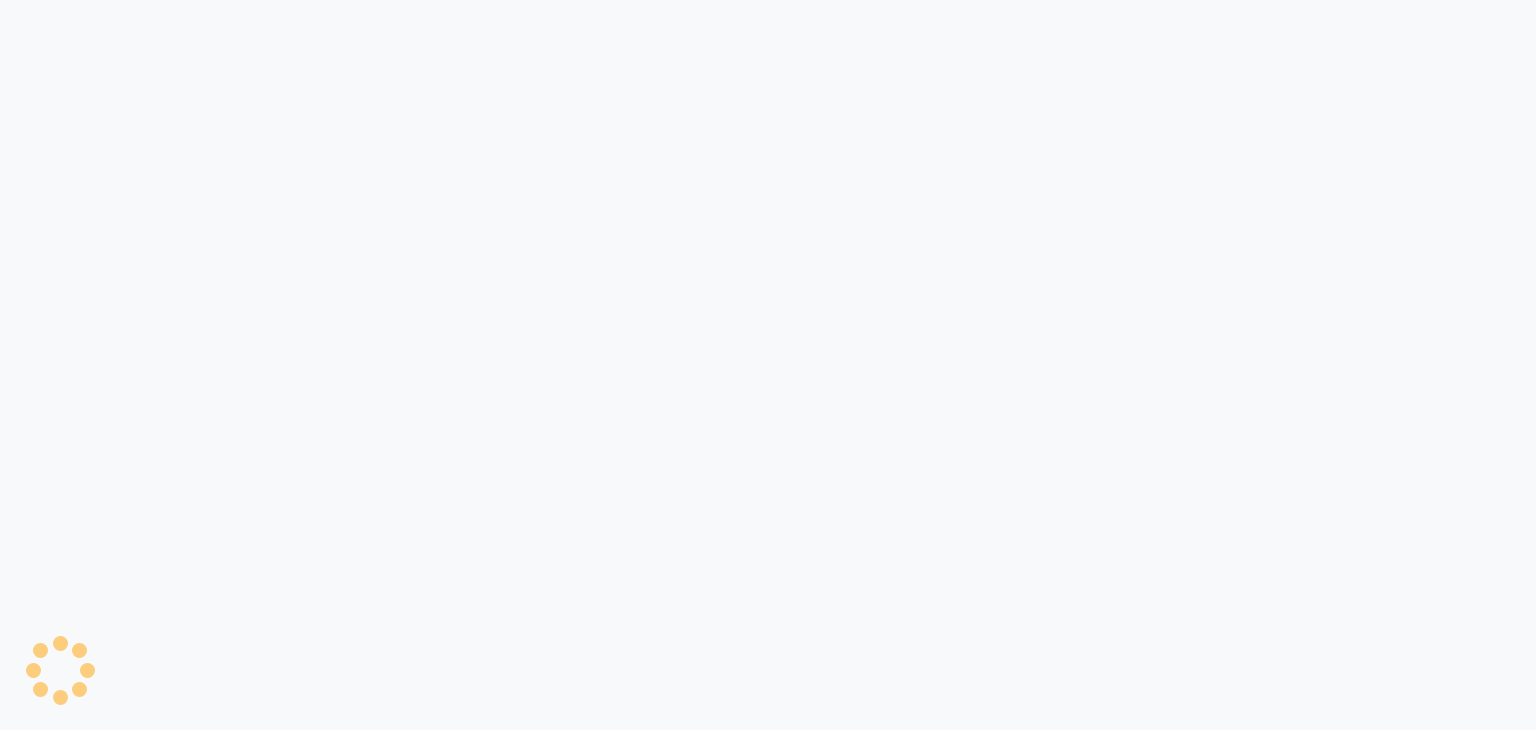scroll, scrollTop: 0, scrollLeft: 0, axis: both 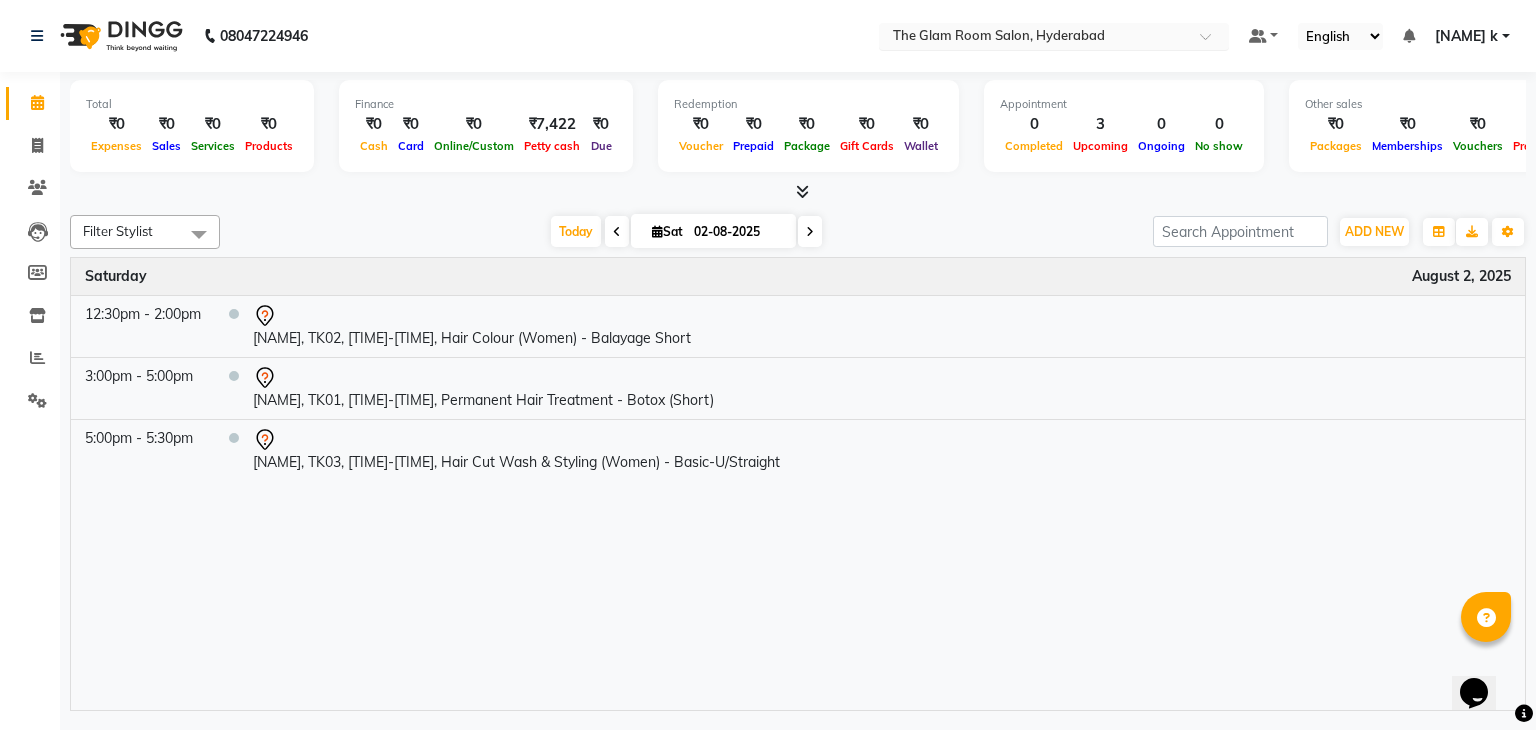 click at bounding box center [1034, 38] 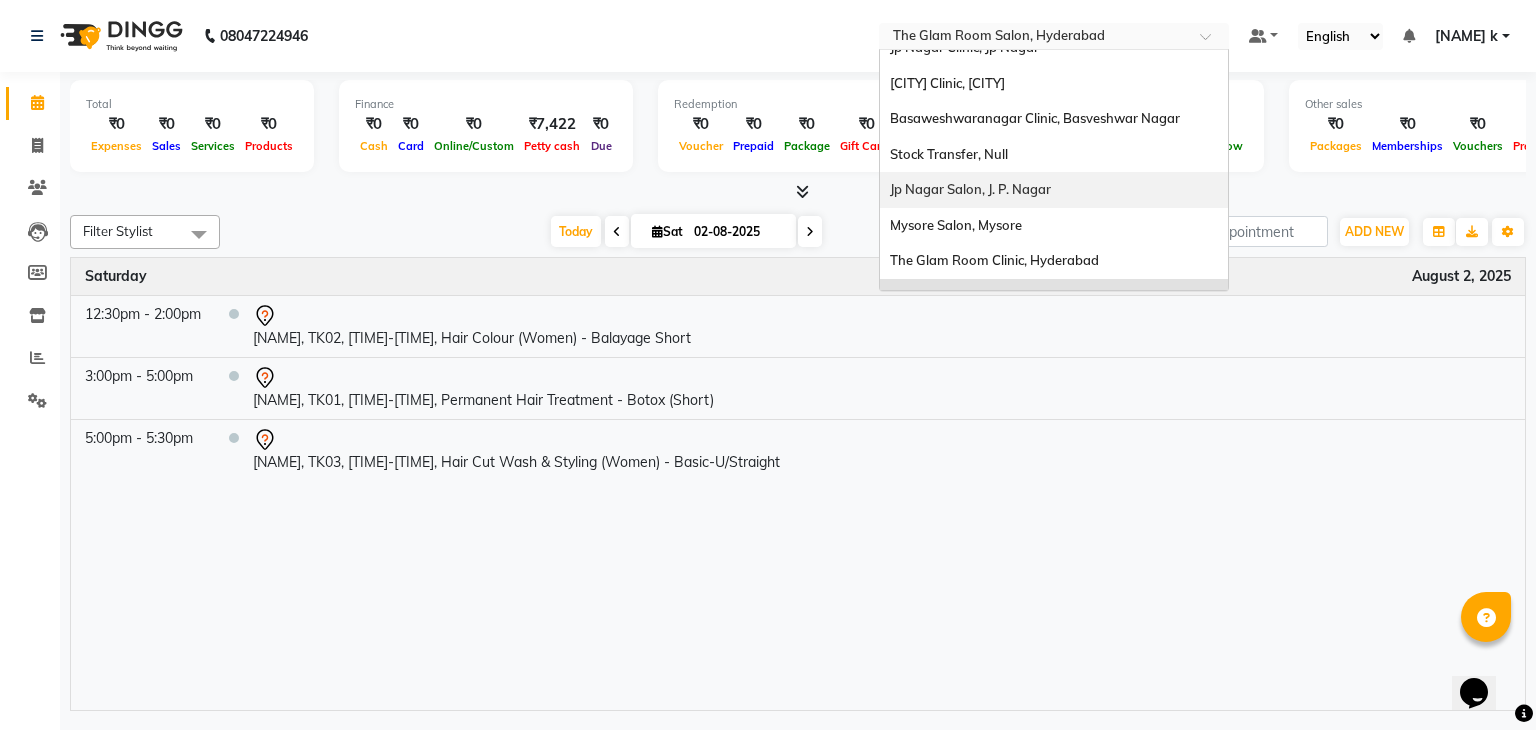 scroll, scrollTop: 79, scrollLeft: 0, axis: vertical 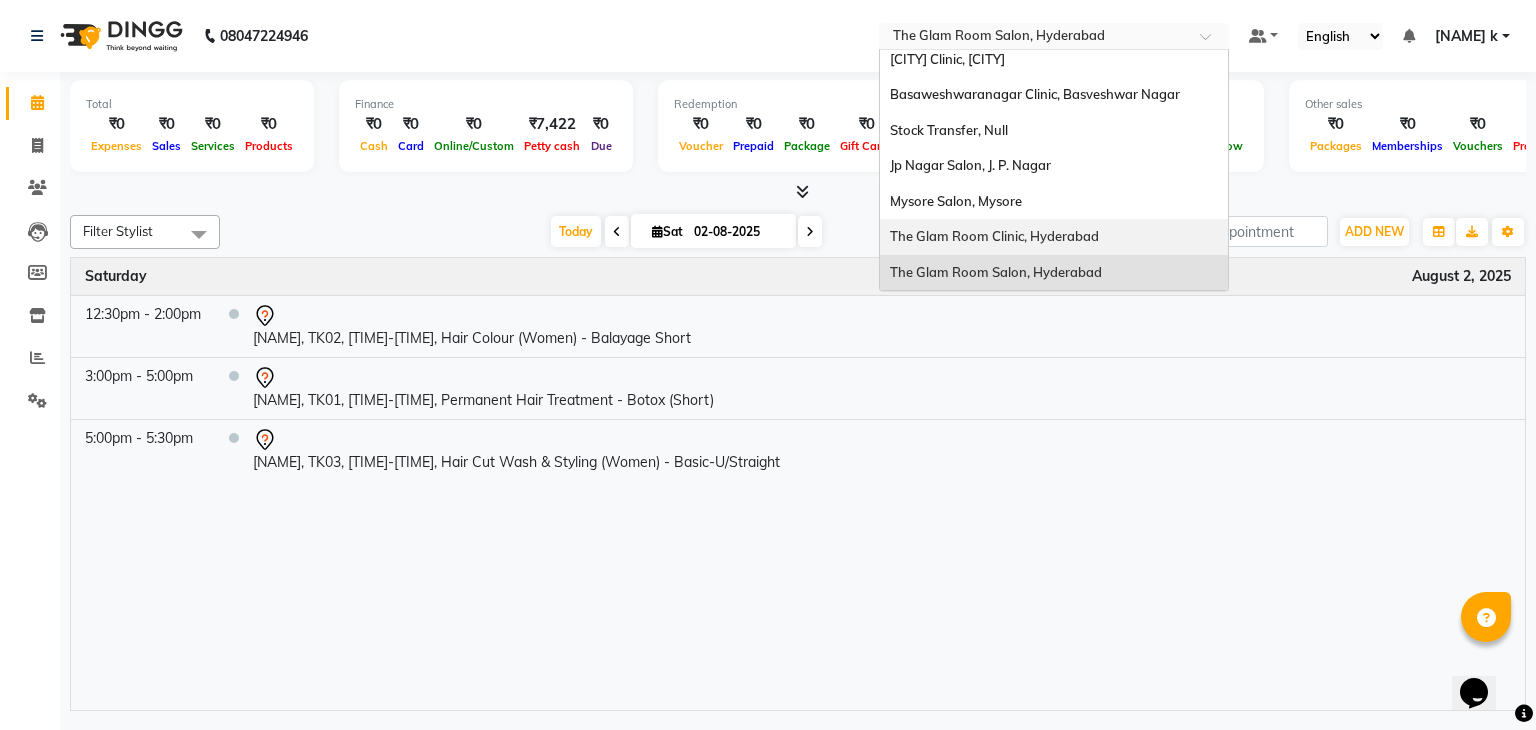 click on "The Glam Room Clinic, Hyderabad" at bounding box center [994, 236] 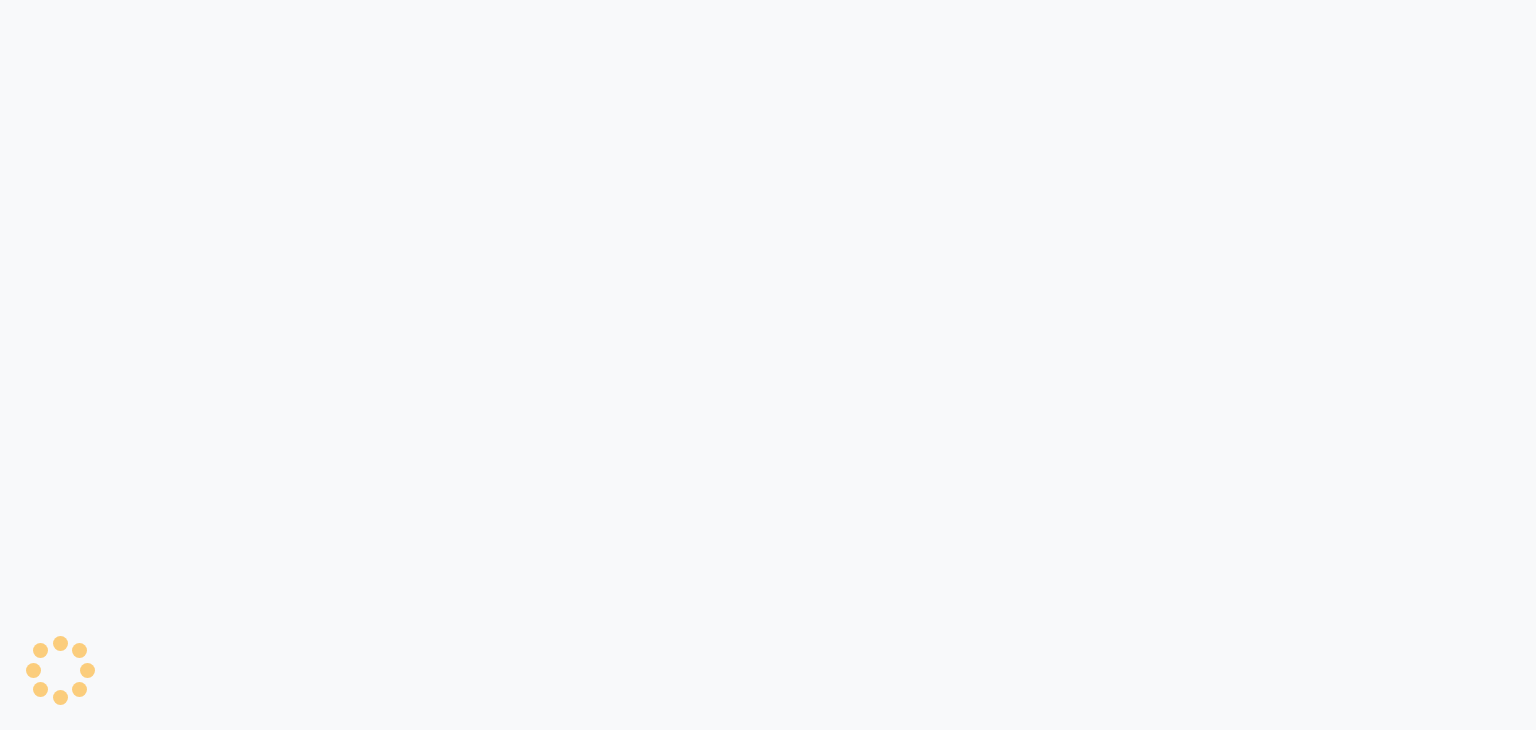 scroll, scrollTop: 0, scrollLeft: 0, axis: both 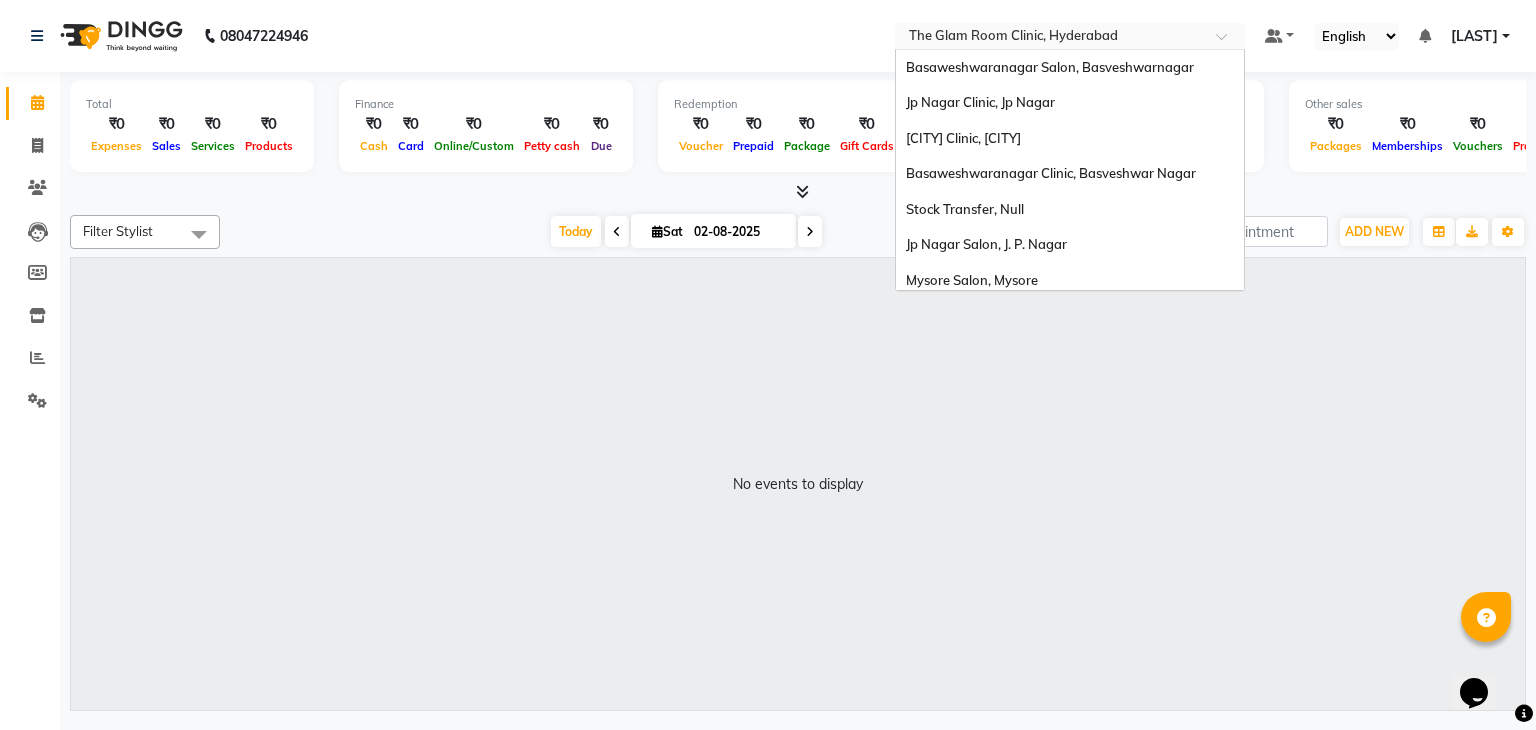 click at bounding box center (1050, 38) 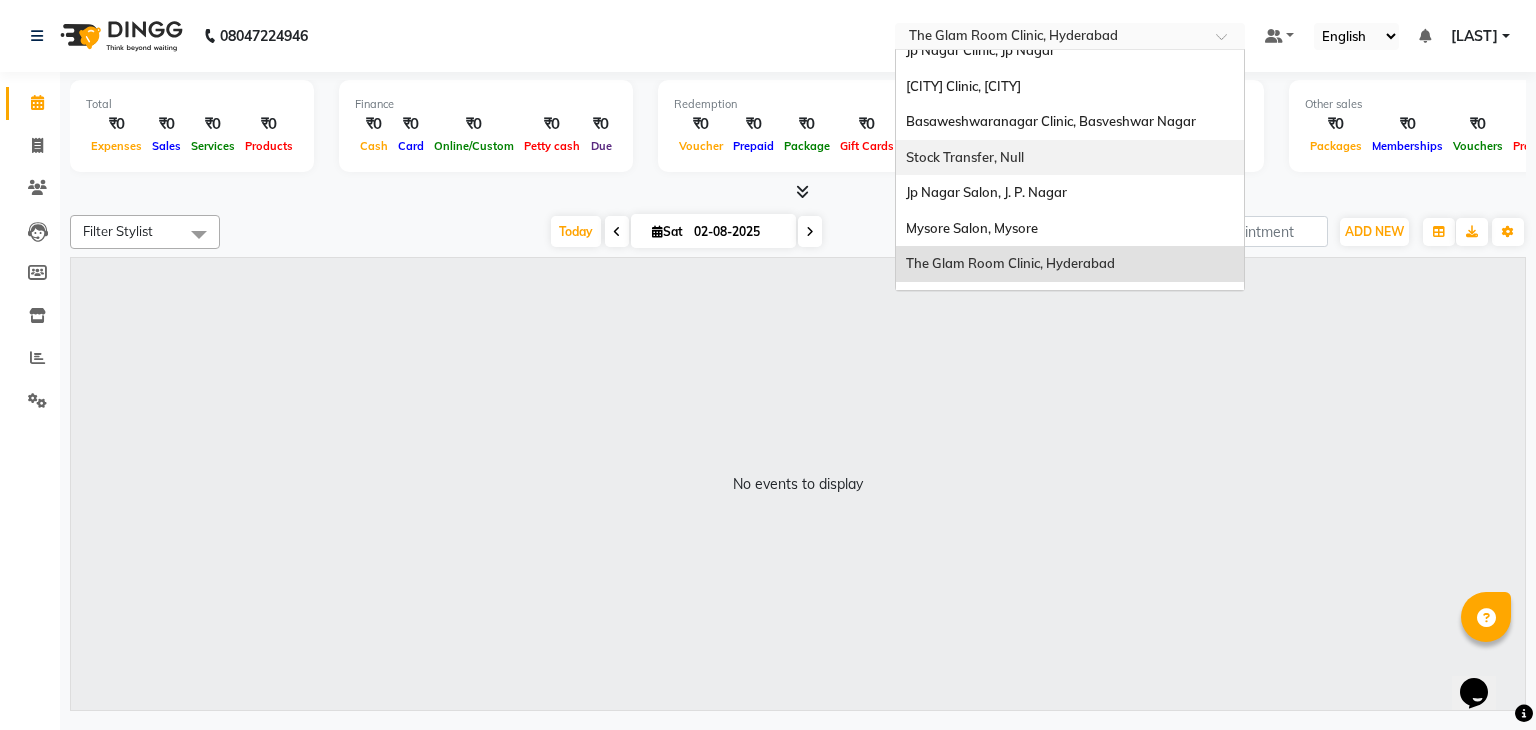 scroll, scrollTop: 79, scrollLeft: 0, axis: vertical 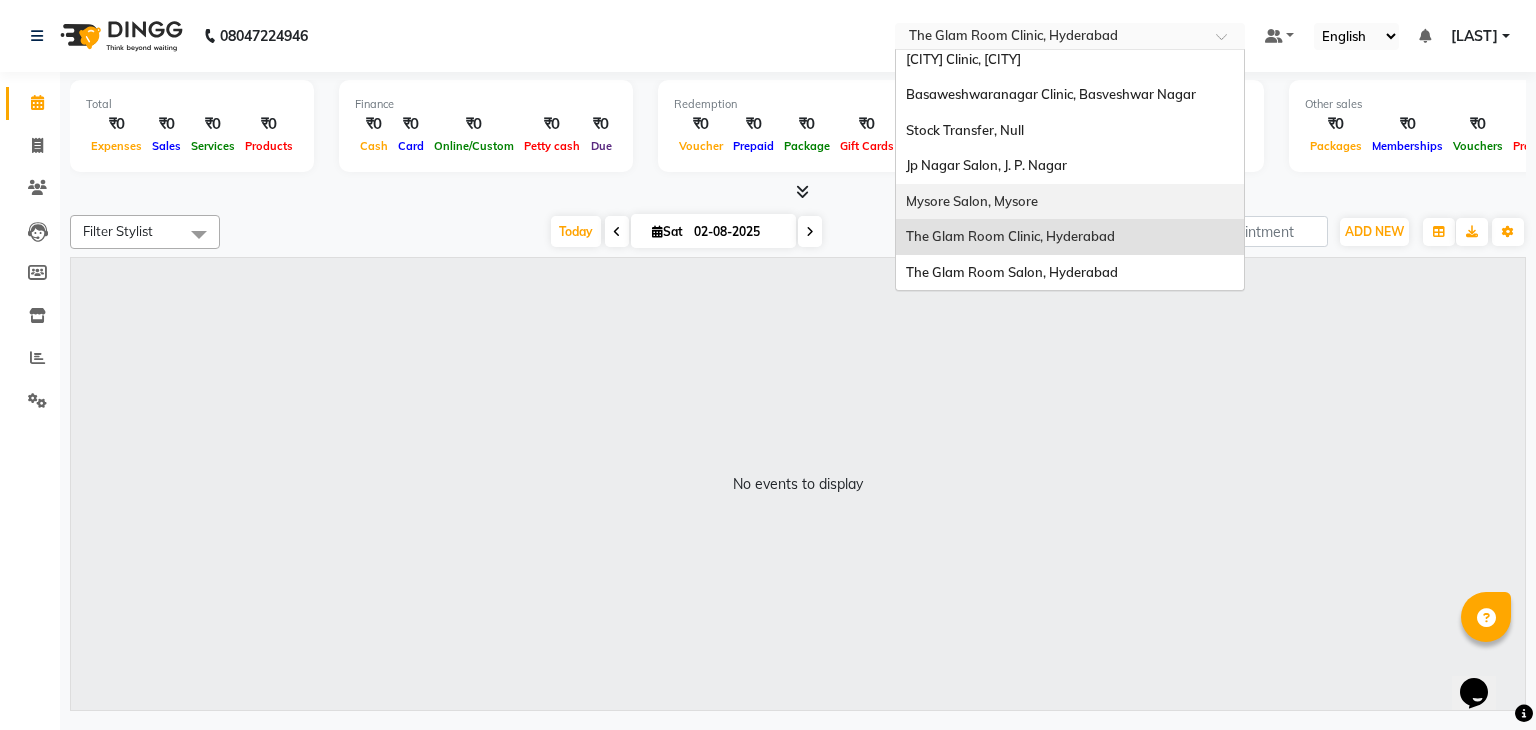 click on "Mysore Salon, Mysore" at bounding box center (972, 201) 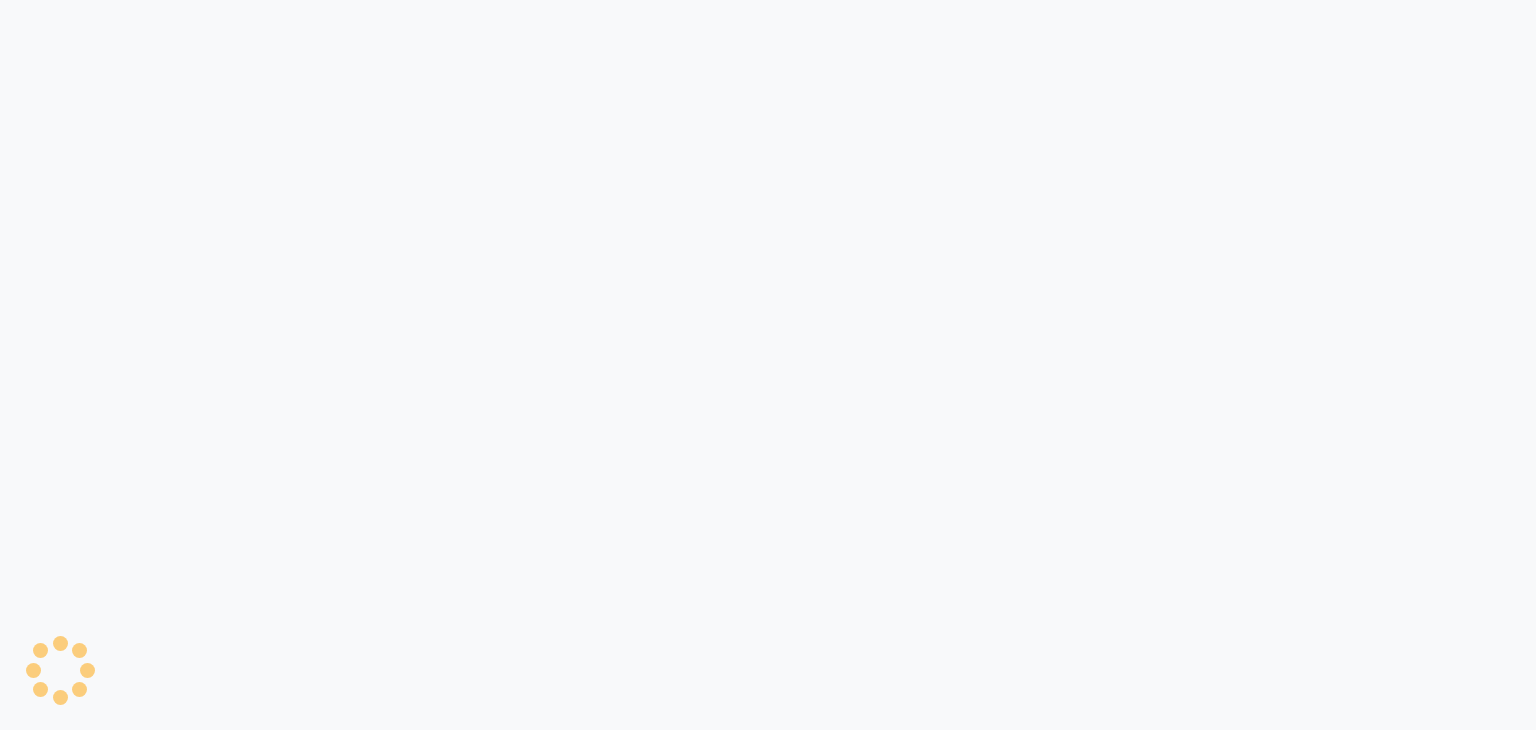 scroll, scrollTop: 0, scrollLeft: 0, axis: both 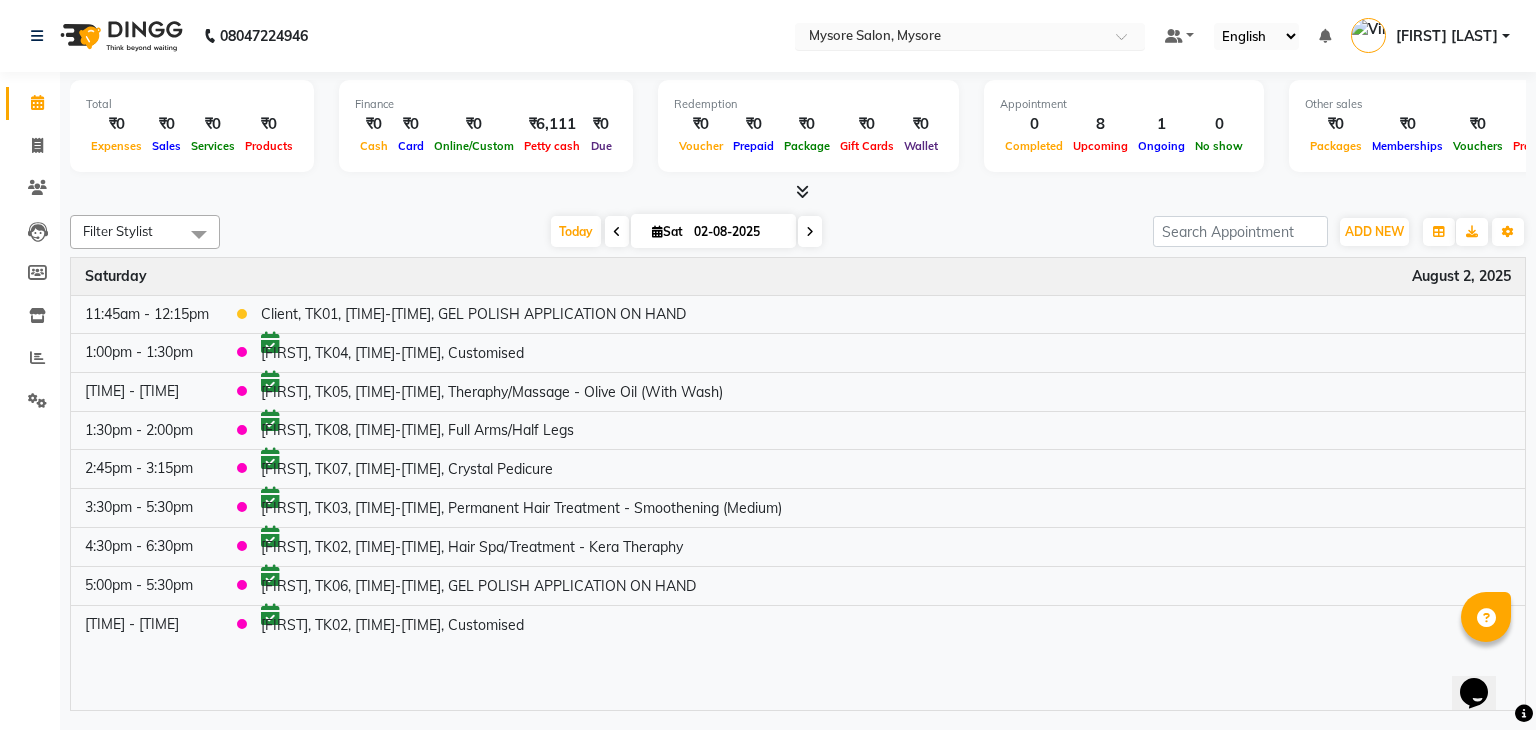 click at bounding box center (950, 38) 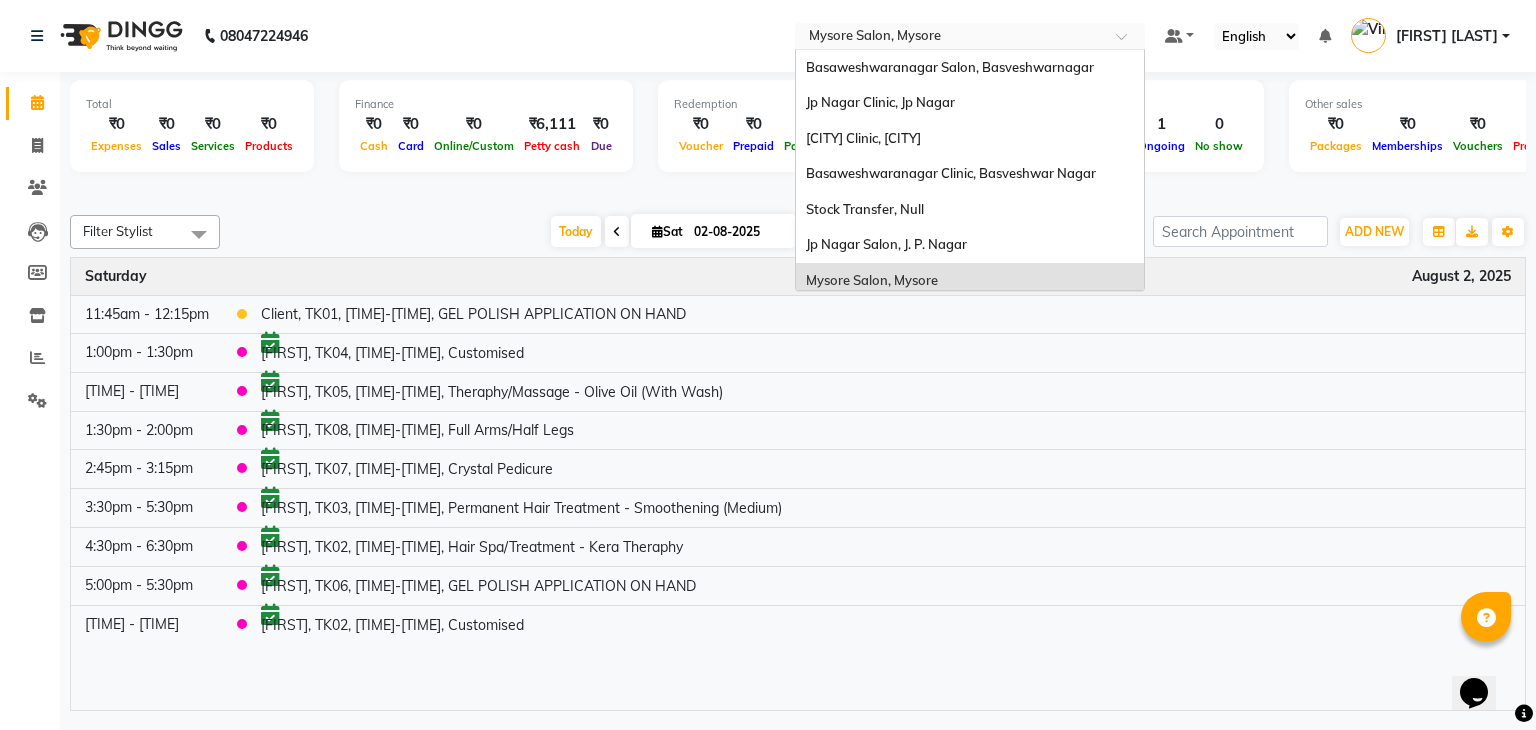 scroll, scrollTop: 79, scrollLeft: 0, axis: vertical 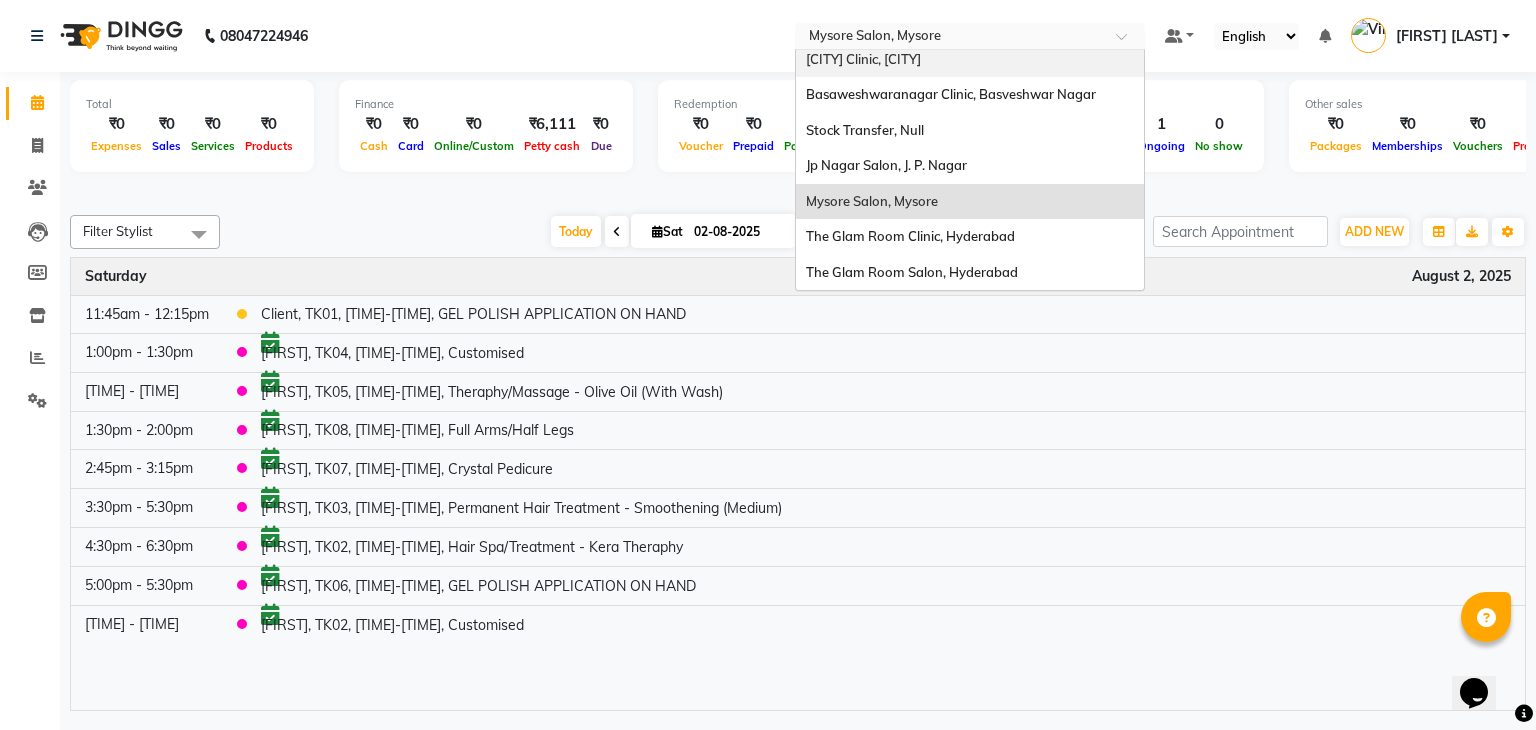 click on "[CITY], [CITY]" at bounding box center (863, 59) 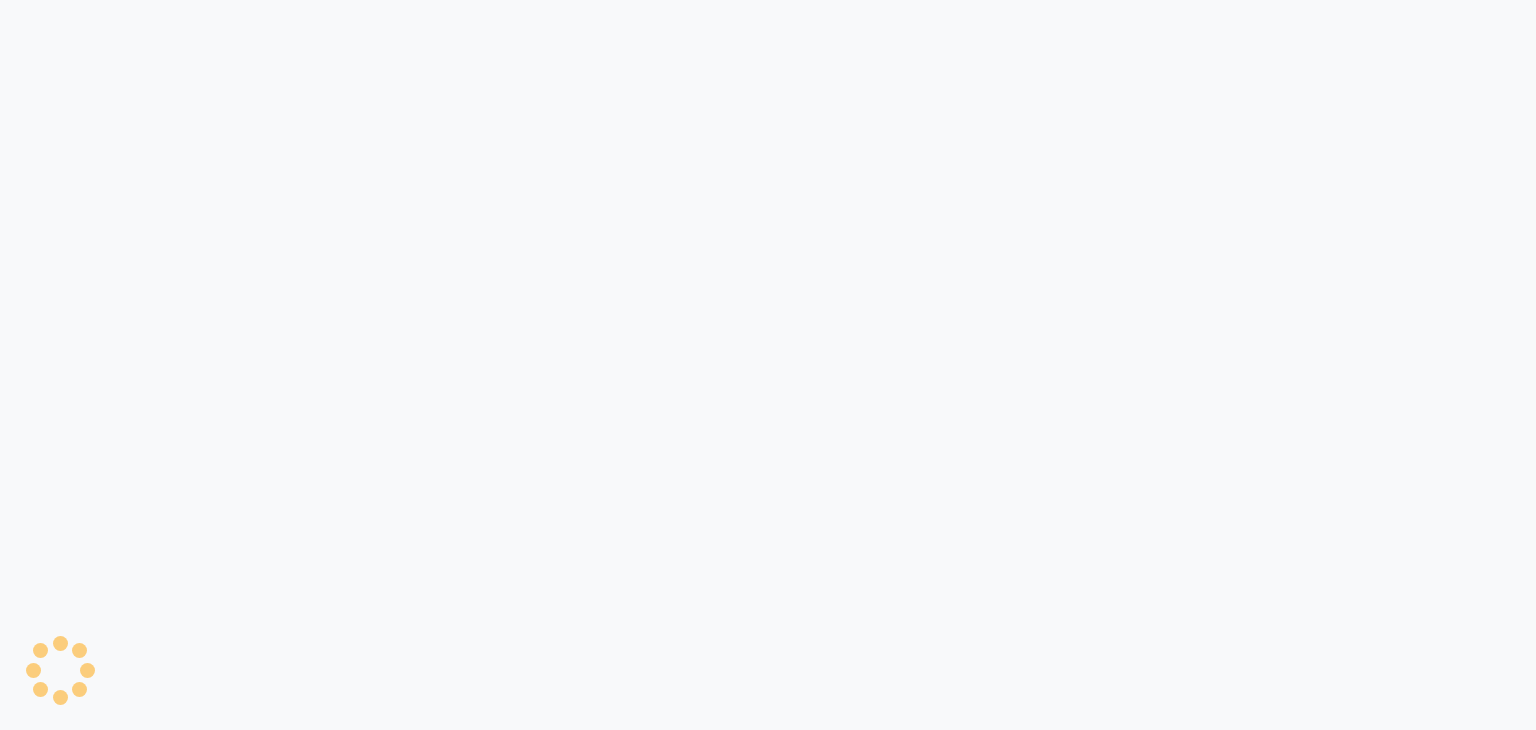 scroll, scrollTop: 0, scrollLeft: 0, axis: both 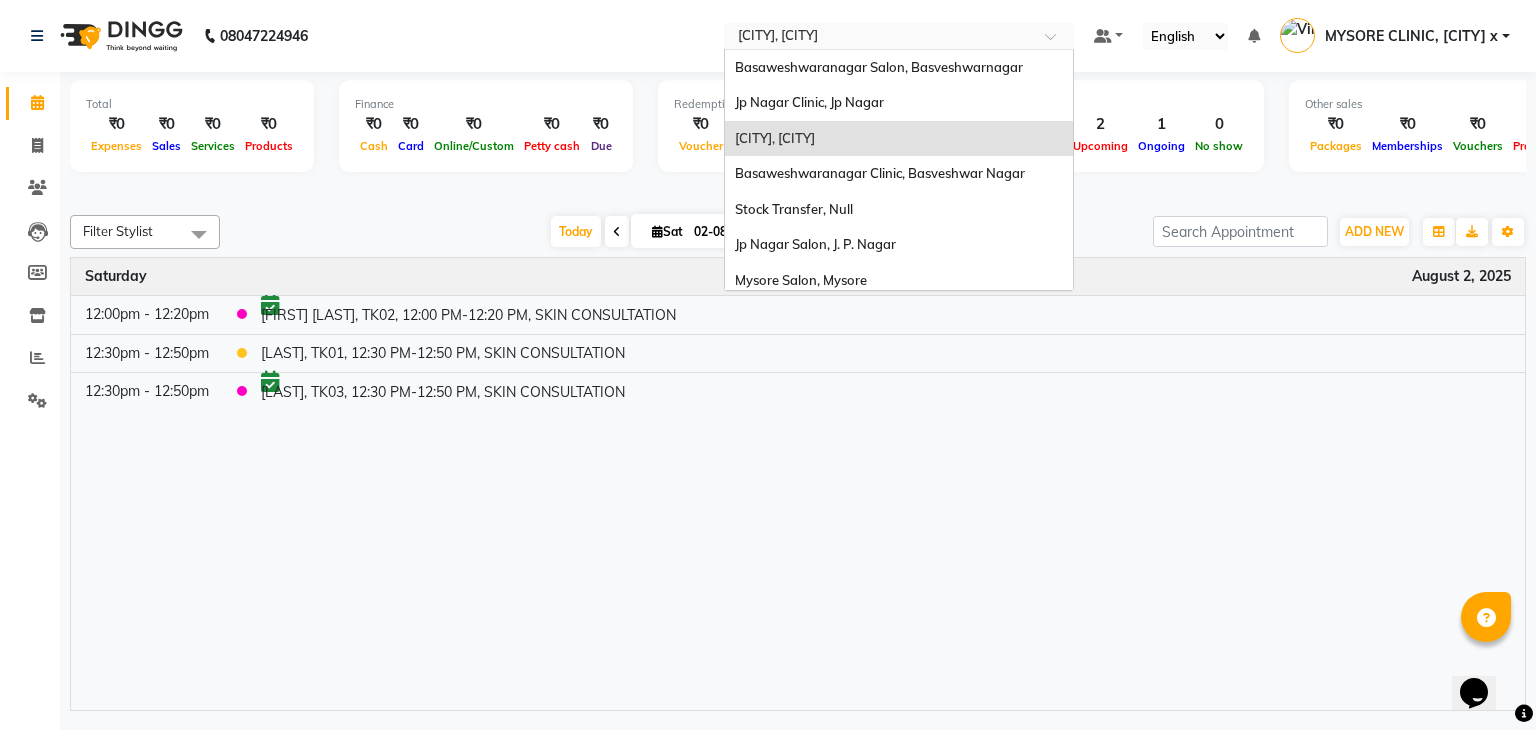 click at bounding box center (879, 38) 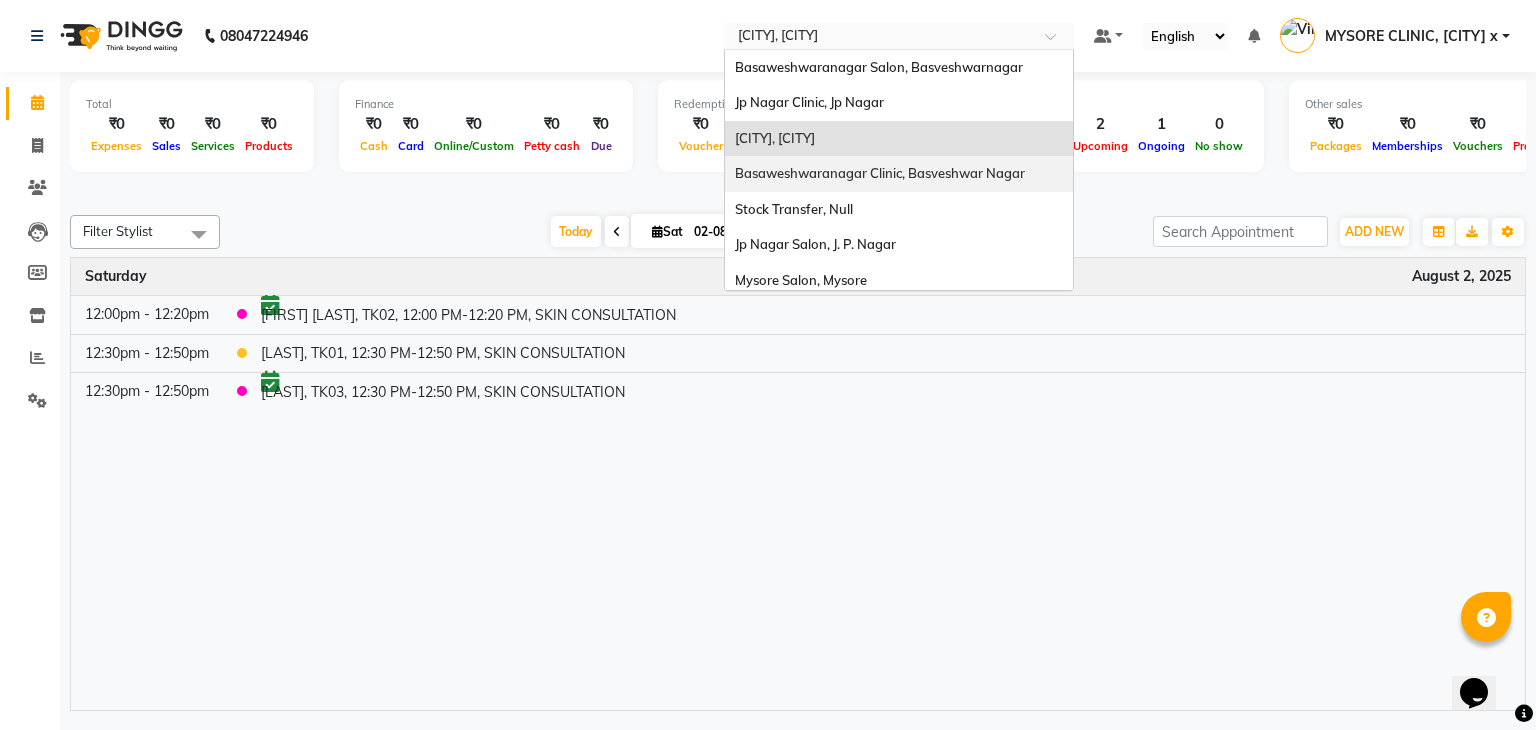 click on "[PHONE] Select Location × [CITY], [CITY] Basveshwarnagar Salon, [CITY]  Jp Nagar Clinic, [CITY] [CITY] [CITY] Basveshwarnagar Clinic, [CITY] Stock Transfer, Null Jp Nagar Salon, [CITY] [CITY] [CITY] Salon, [CITY] The Glam Room Clinic, [CITY] The Glam Room Salon, [CITY] Default Panel My Panel English ENGLISH Español العربية मराठी हिंदी ગુજરાતી தமிழ் 中文 Notifications nothing to show [LAST] k Manage Profile Change Password Sign out  Version:3.15.11" 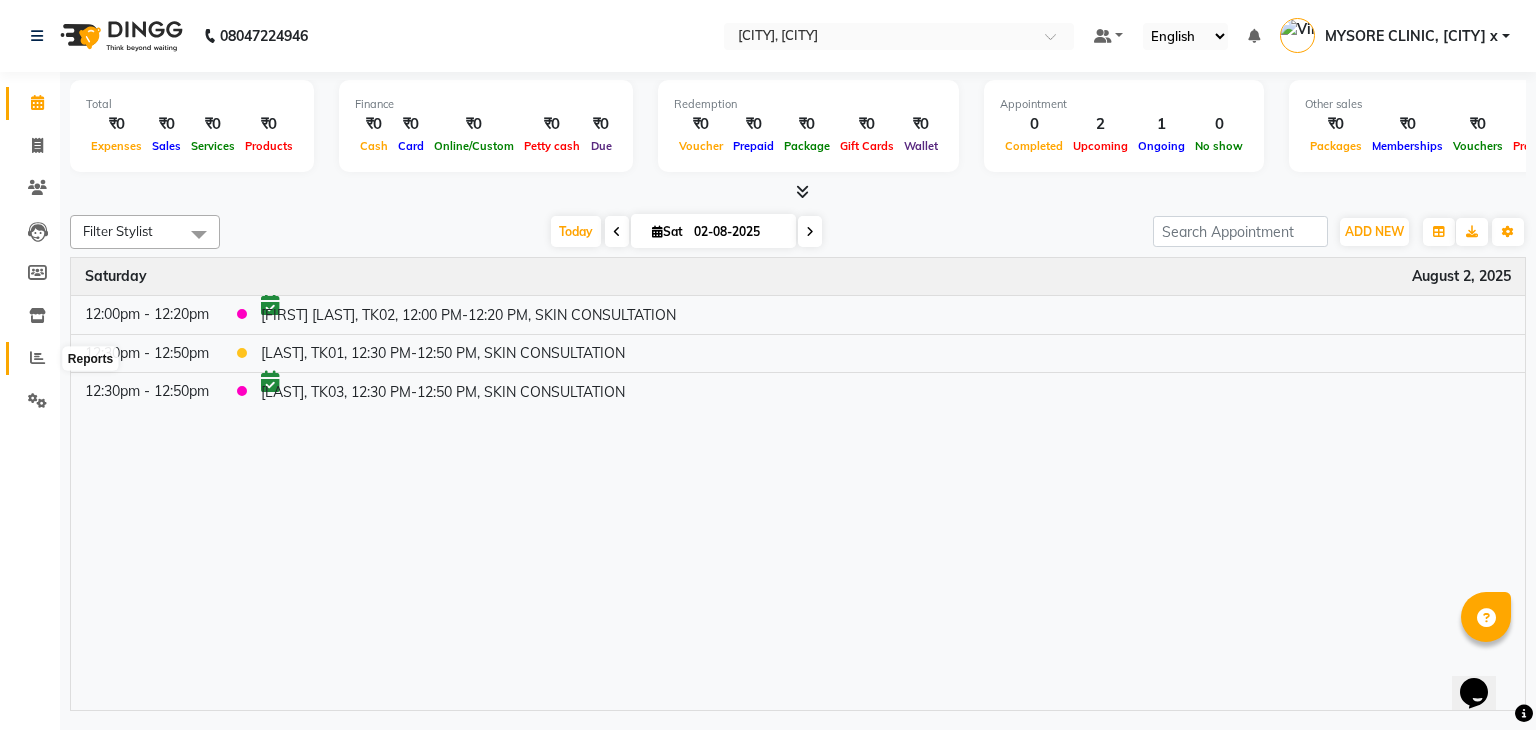 click 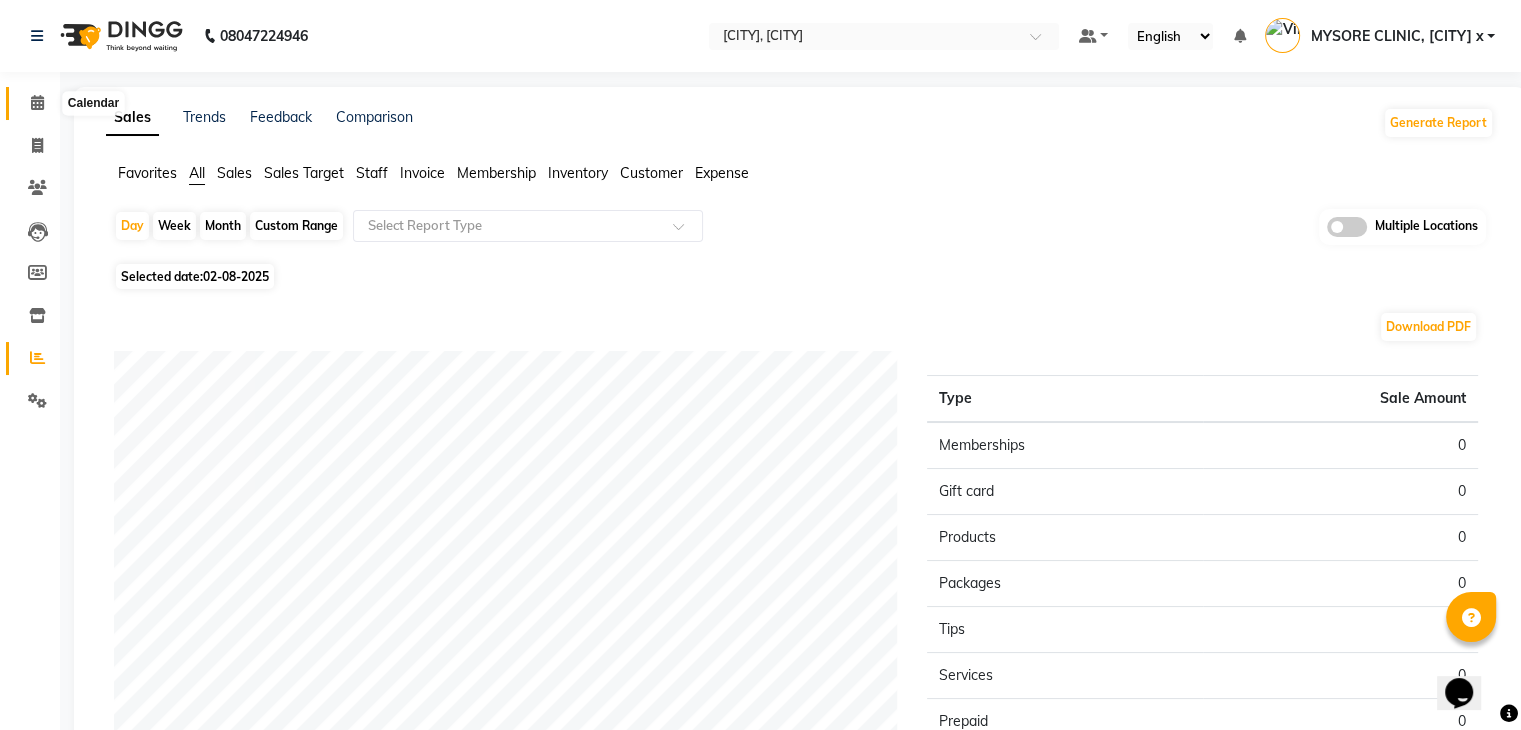 click 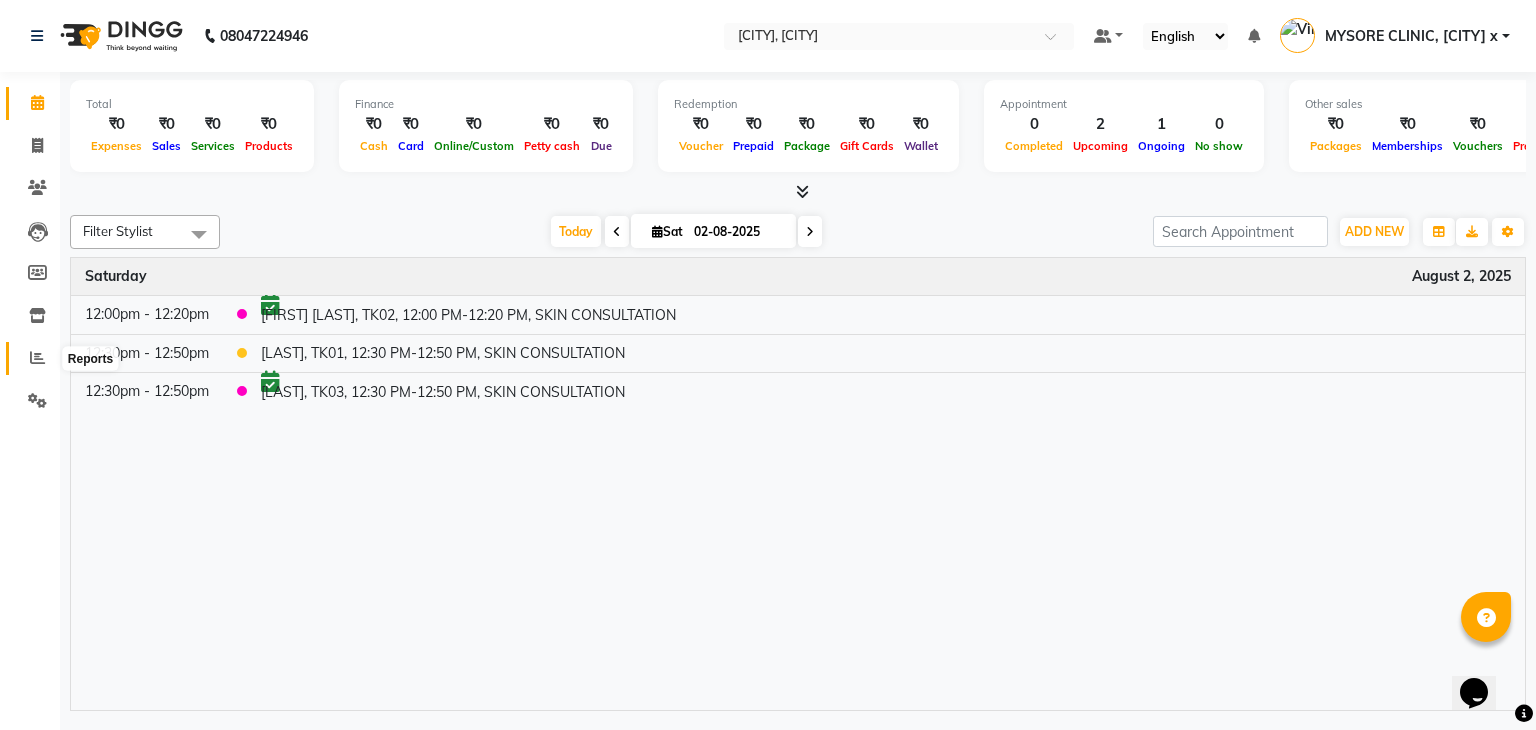 click 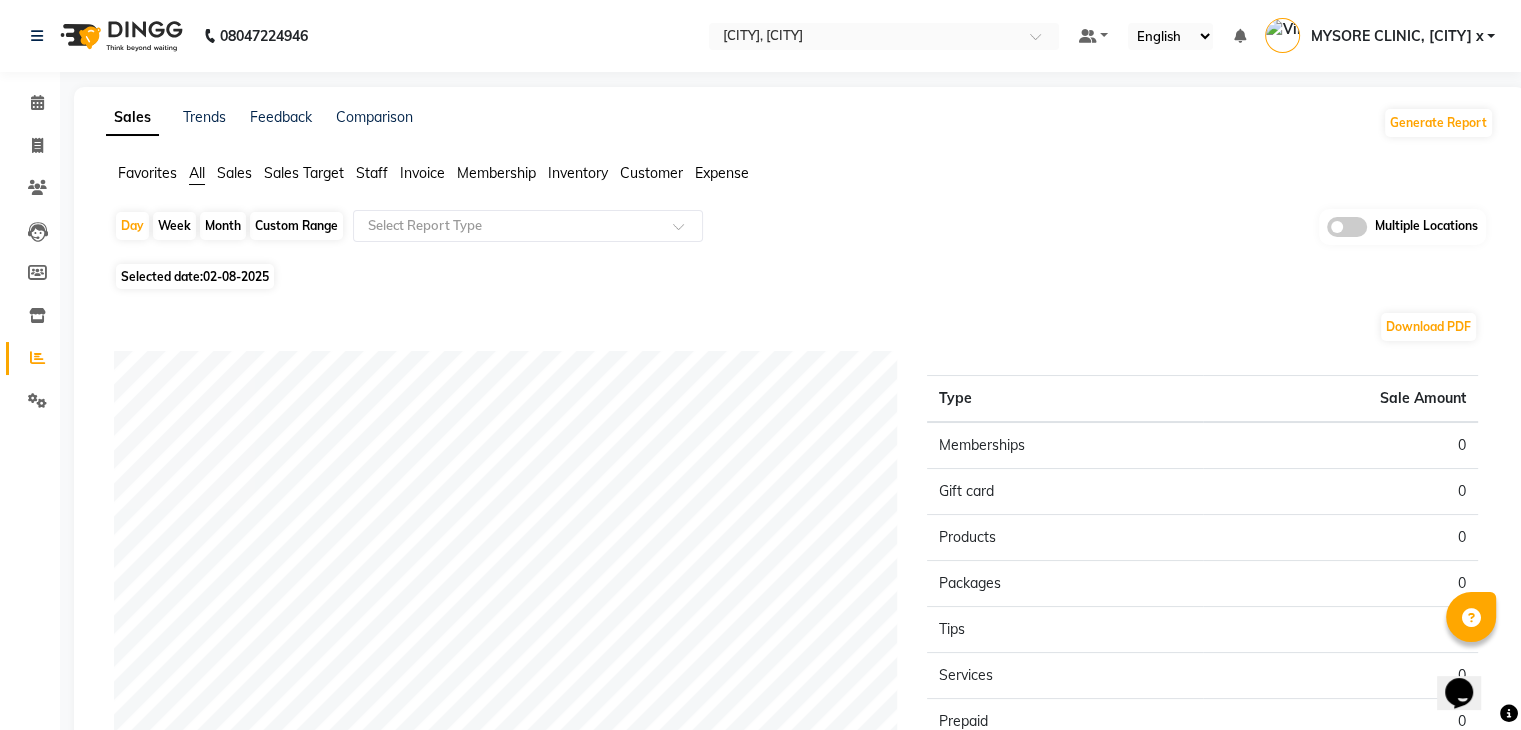 click 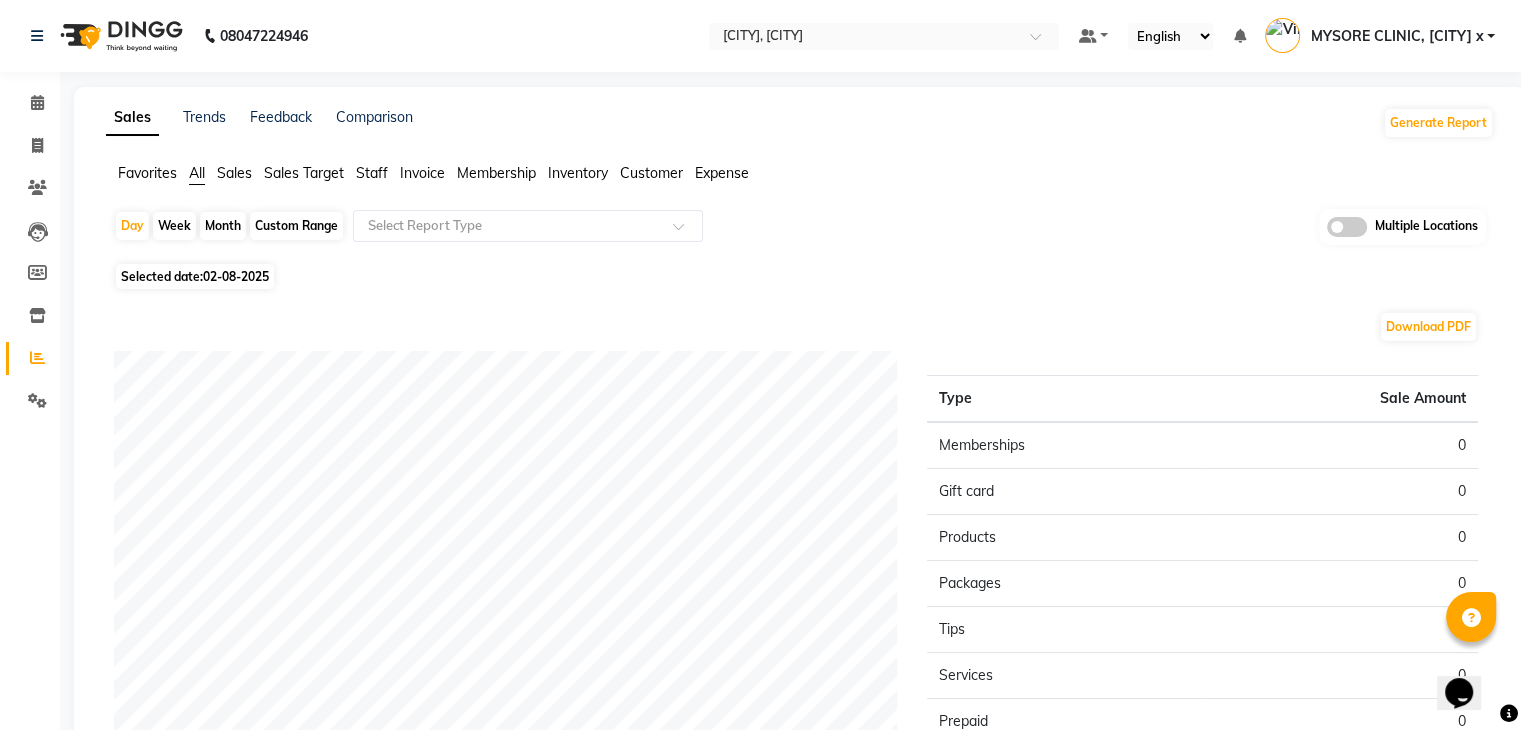 click 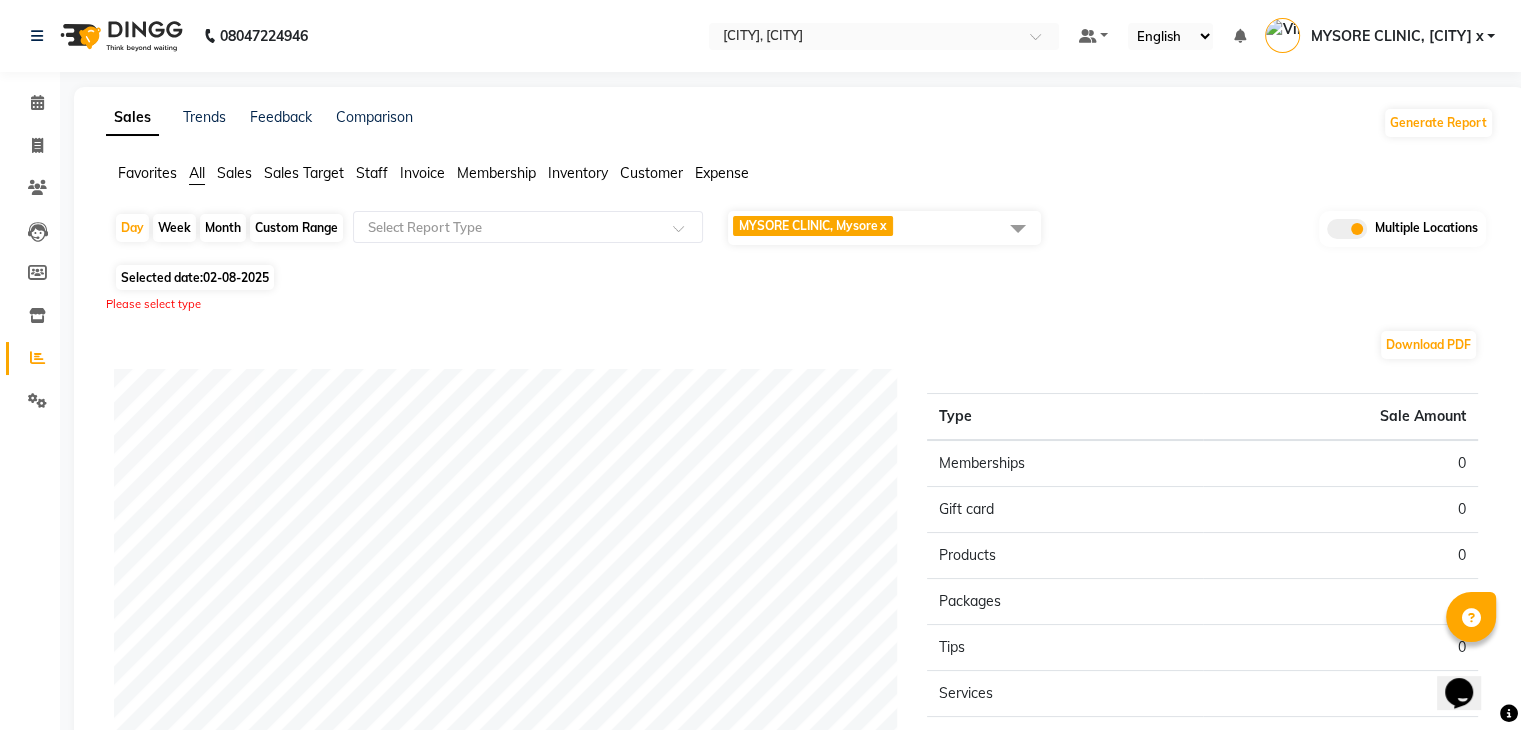 click on "MYSORE CLINIC, Mysore  x" 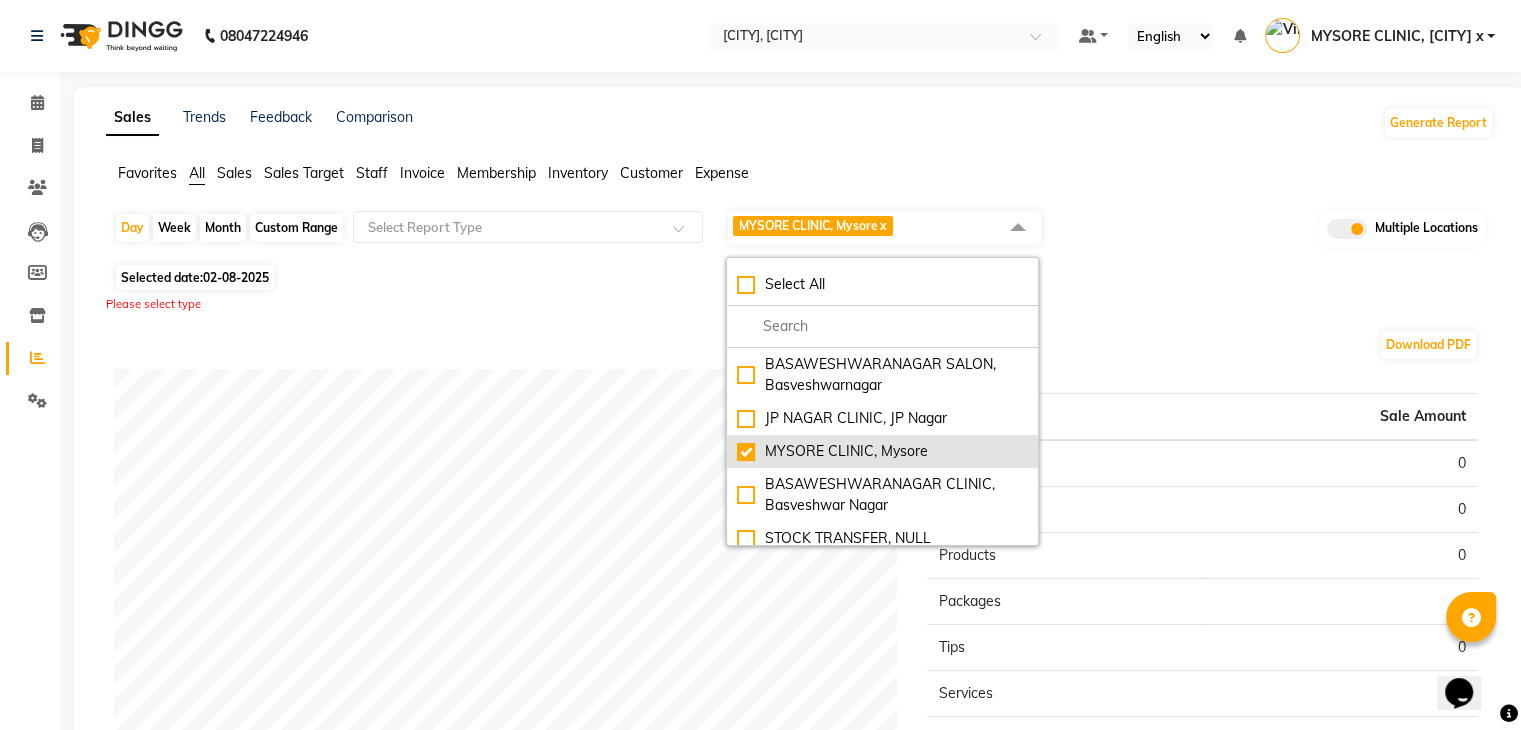 click on "MYSORE CLINIC, Mysore" 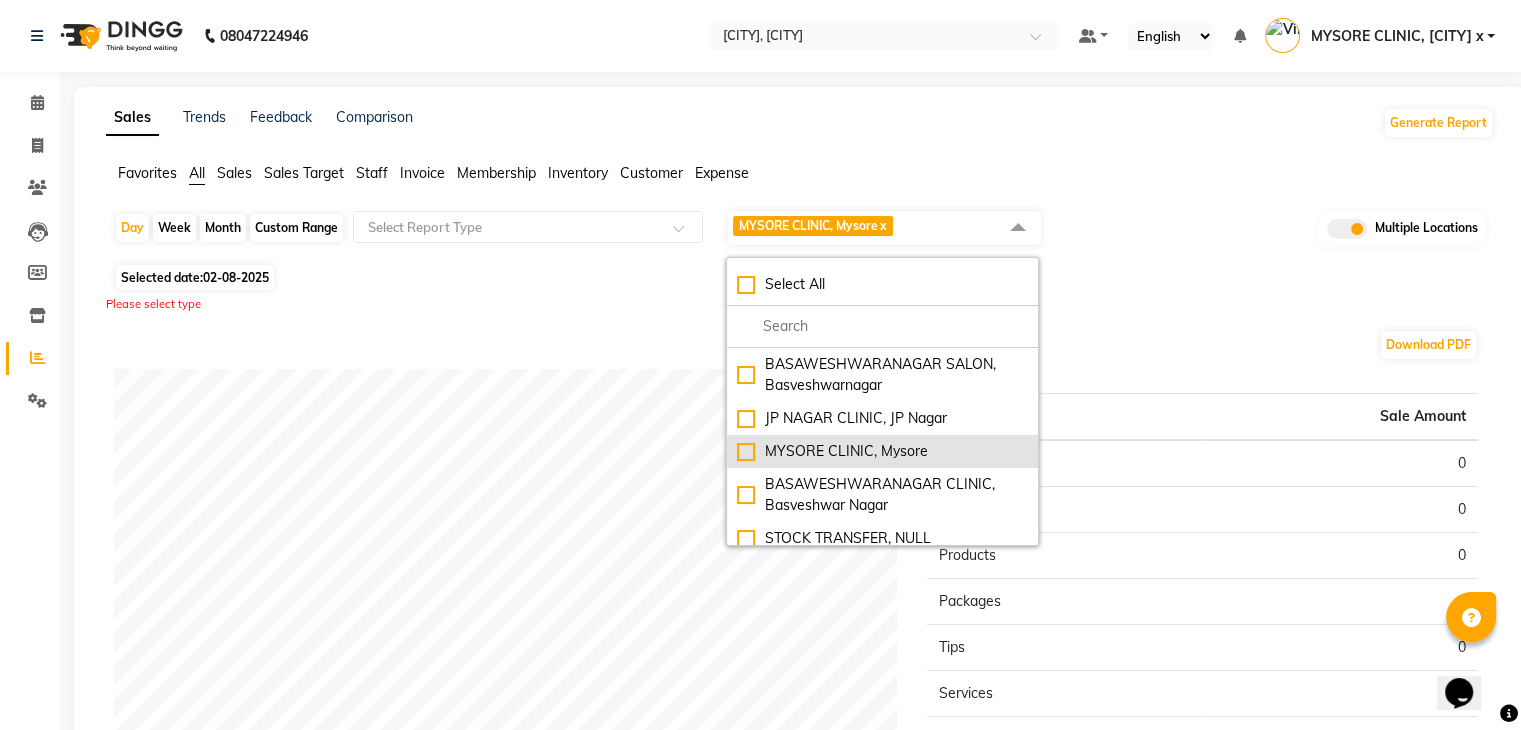 checkbox on "false" 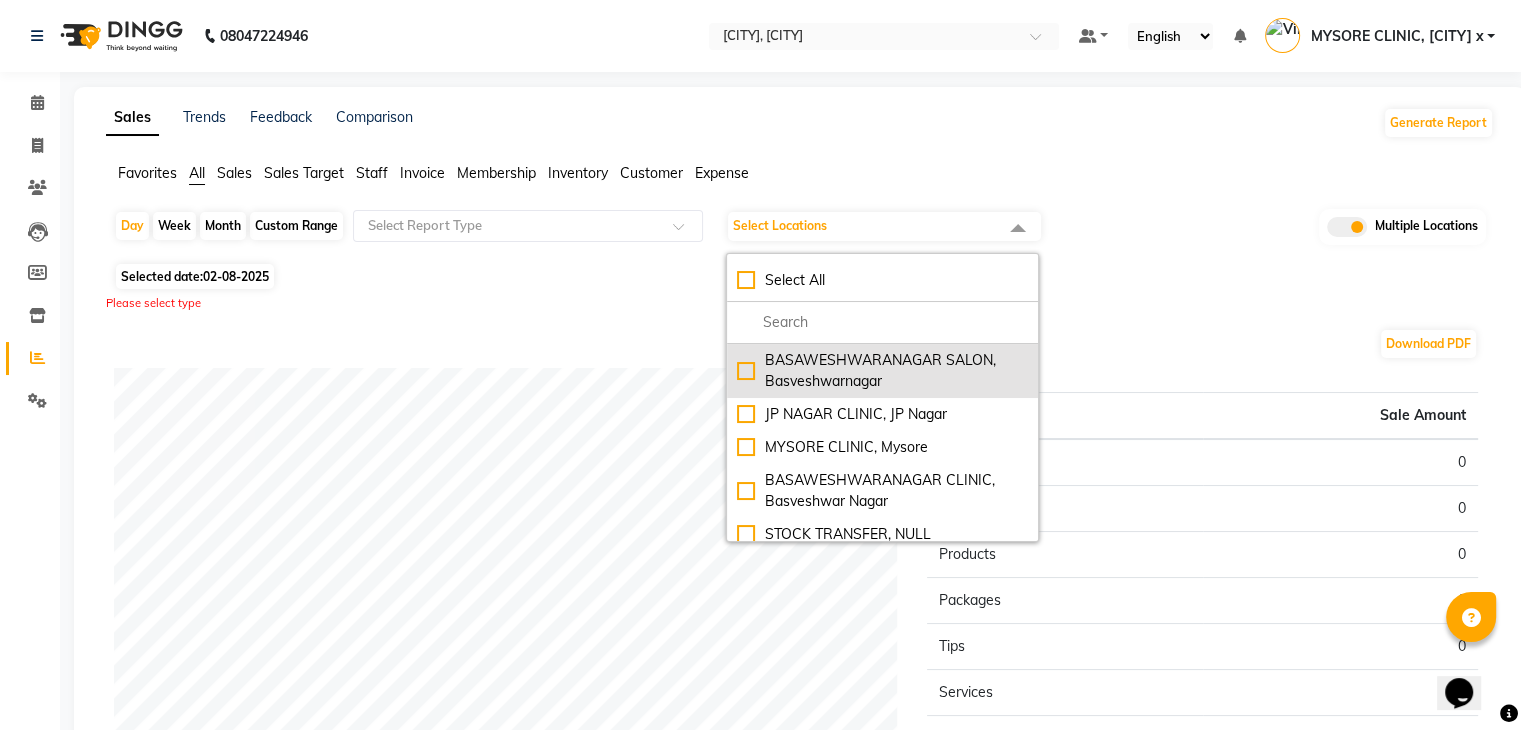drag, startPoint x: 745, startPoint y: 367, endPoint x: 748, endPoint y: 414, distance: 47.095646 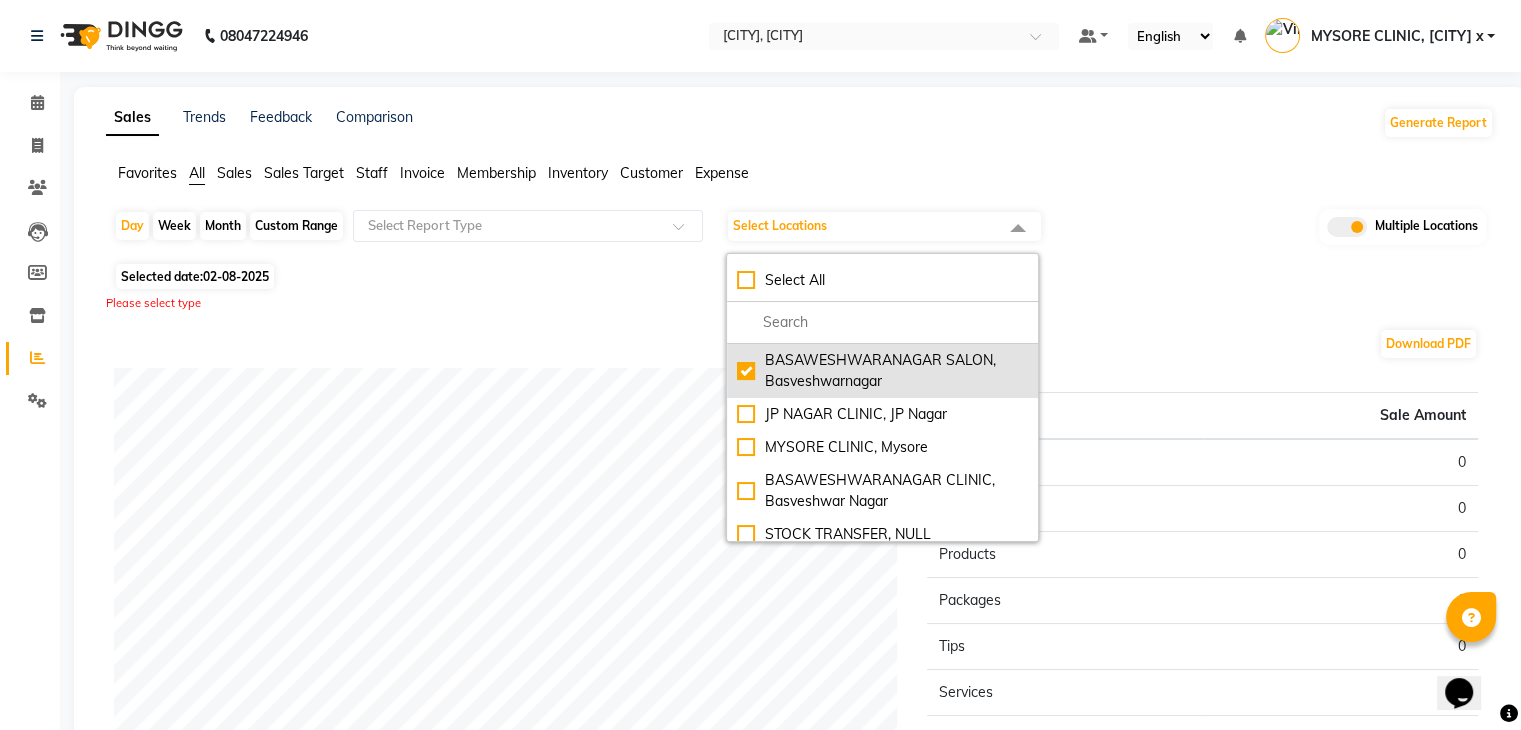 checkbox on "true" 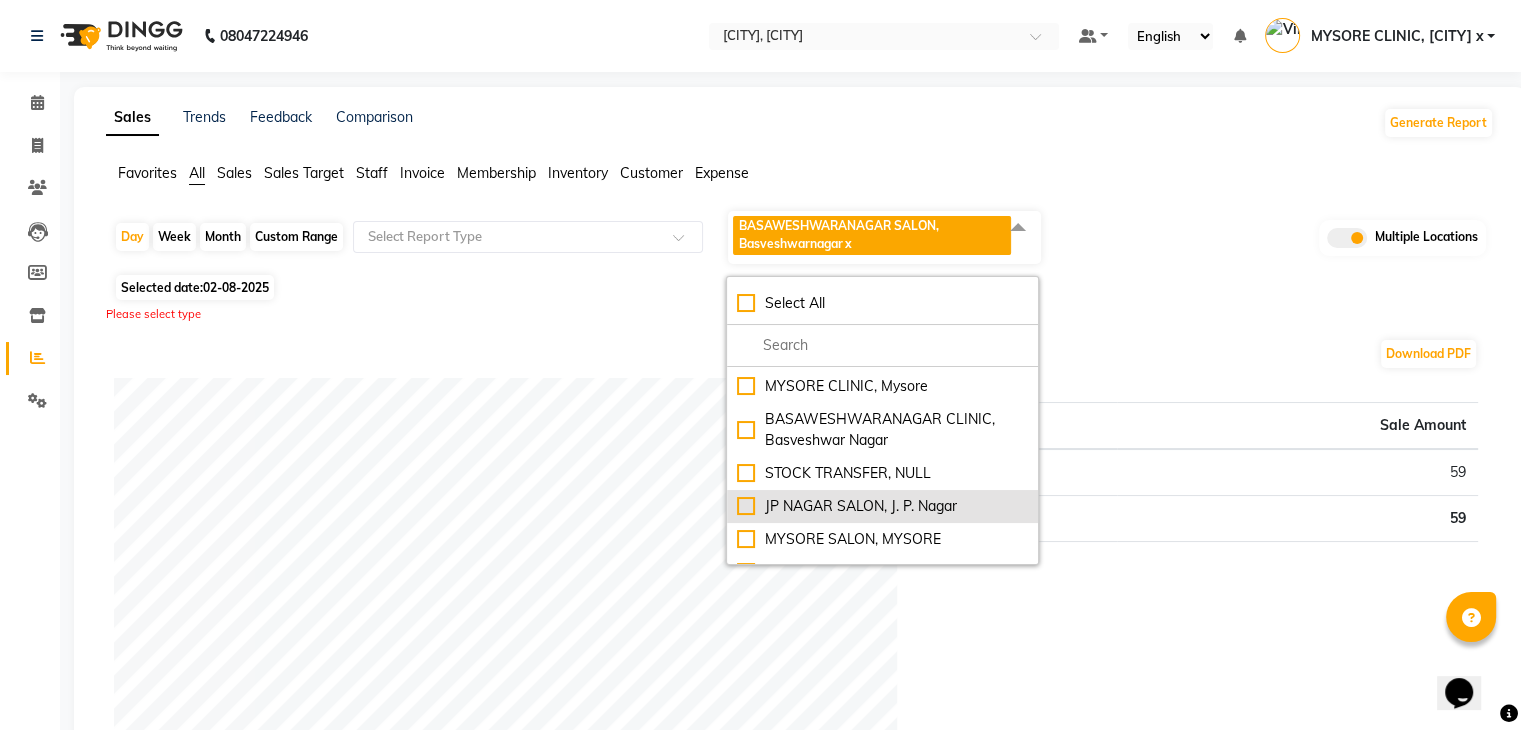 scroll, scrollTop: 0, scrollLeft: 0, axis: both 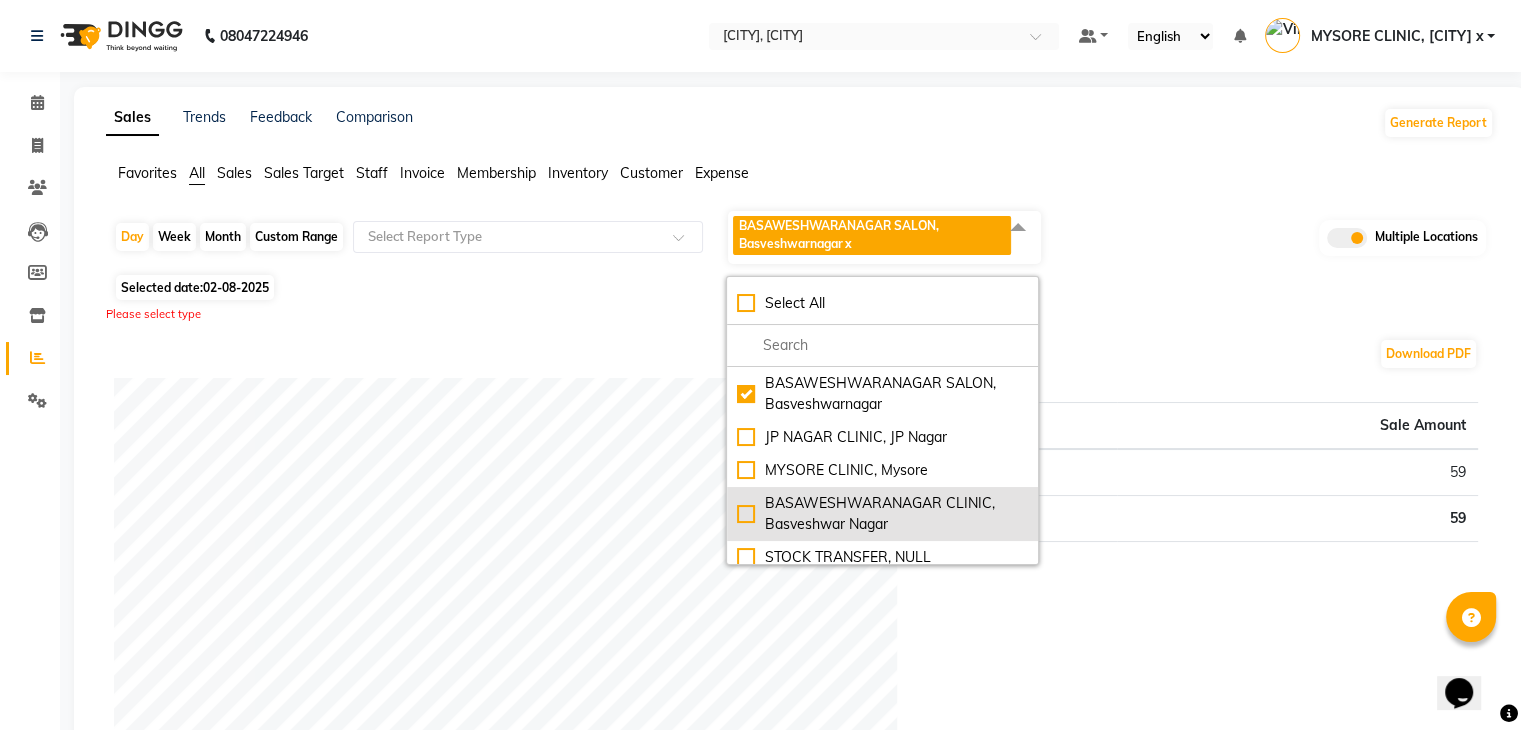 click on "BASAWESHWARANAGAR CLINIC, Basveshwar Nagar" 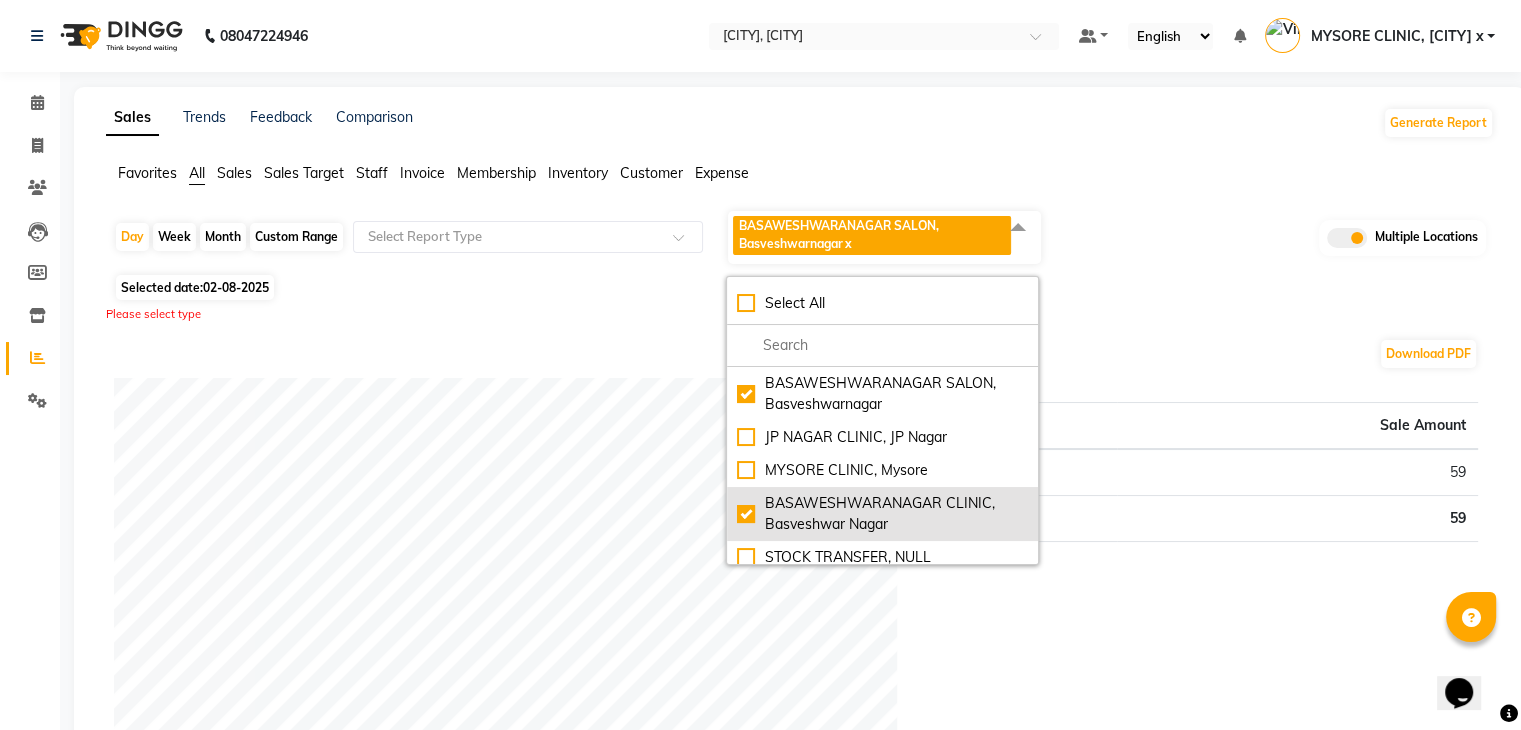checkbox on "true" 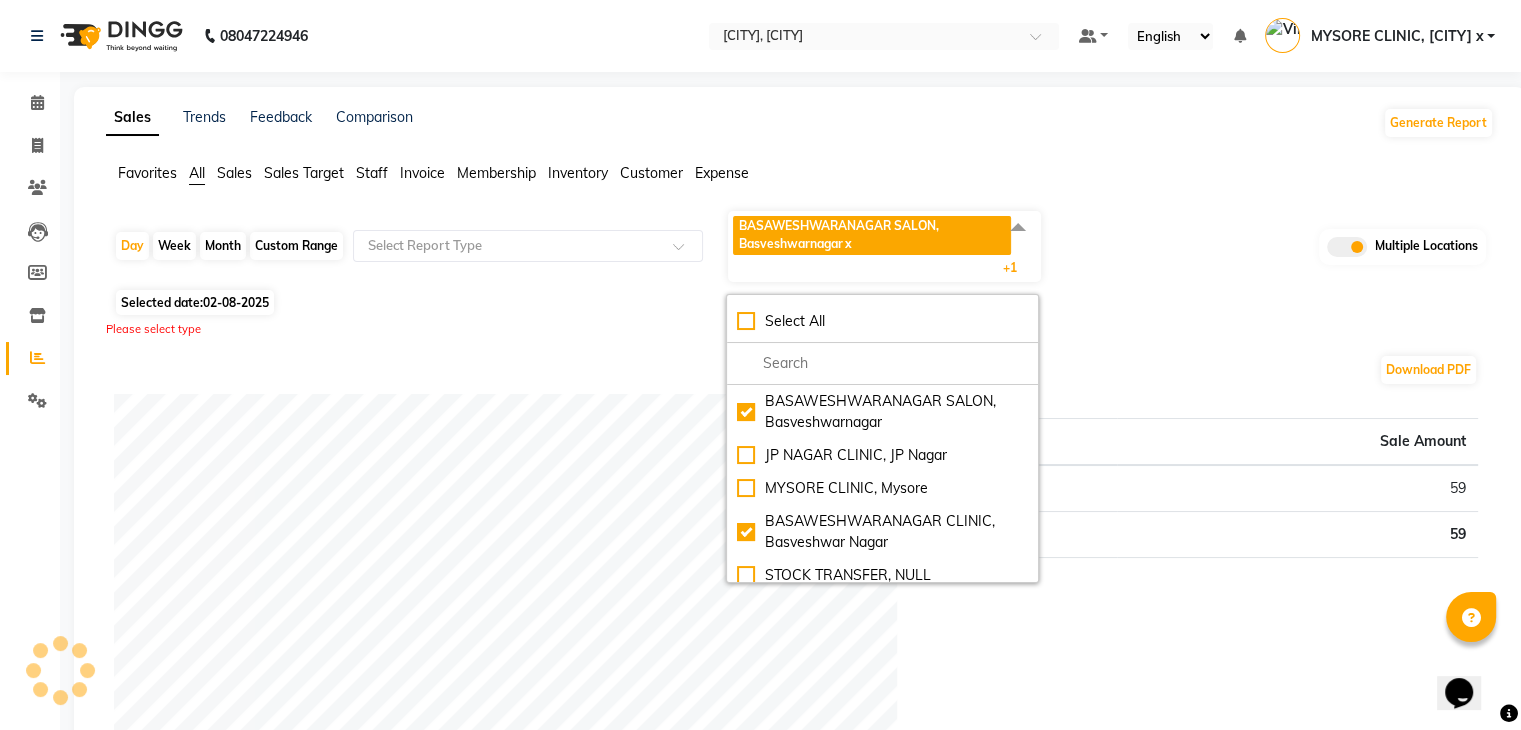 click on "Please select type" 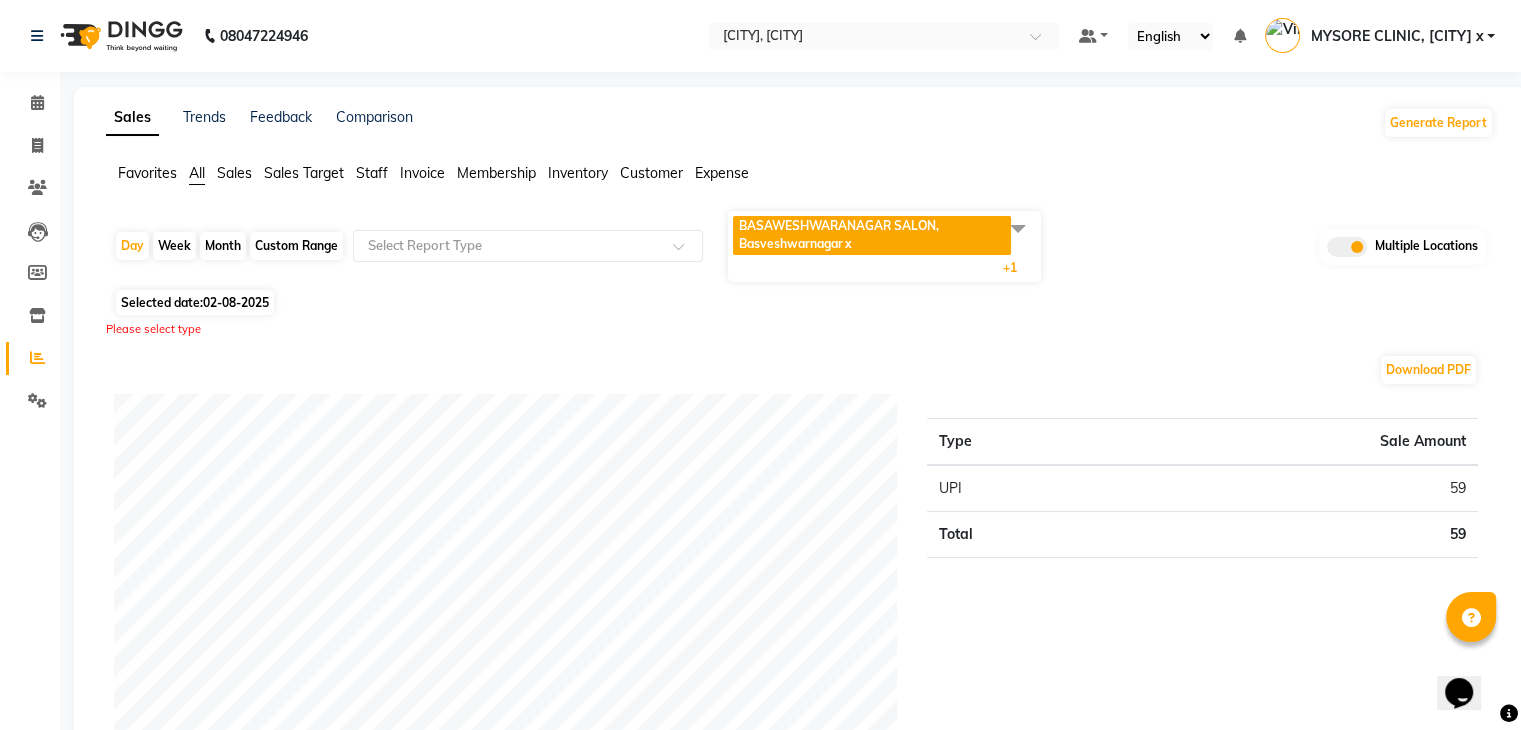 click on "Day   Week   Month   Custom Range  Select Report Type BASAWESHWARANAGAR SALON, [CITY]  x BASAWESHWARANAGAR CLINIC, [CITY] x +1 Select All BASAWESHWARANAGAR SALON, [CITY]  JP NAGAR CLINIC, [CITY] MYSORE CLINIC, [CITY] BASAWESHWARANAGAR CLINIC, [CITY] STOCK TRANSFER, NULL JP NAGAR SALON, [CITY] MYSORE SALON, [CITY] The Glam Room Clinic, [CITY] The Glam Room Salon, [CITY] Multiple Locations Selected date:  02-08-2025  Please select type Download PDF Payment mode Type Sale Amount UPI 59 Total 59 Staff summary Type Sale Amount [LAST] 59 Total 59 Sales summary Type Sale Amount Memberships 0 Vouchers 0 Gift card 0 Products 0 Packages 0 Tips 0 Prepaid 0 Services 59 Fee 0 Total 59 Service by category Type Sale Amount Threading 59 Total 59 Service sales Type Sale Amount Threading   -  Eyebrow /Upperlip Lowerlip 59 Total 59 ★ Mark as Favorite  Choose how you'd like to save "" report to favorites  Save to Personal Favorites:   Share with Organization:" 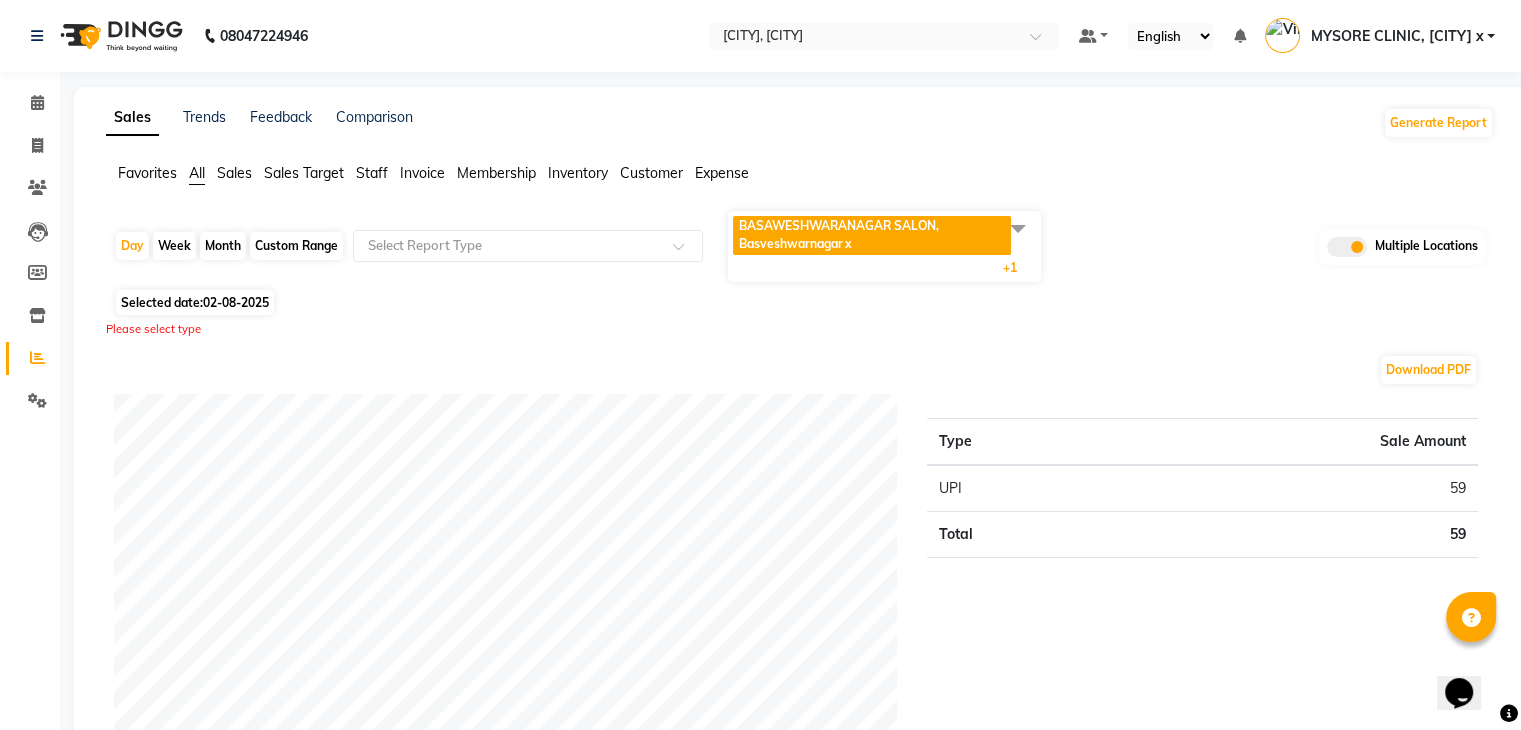 click on "Selected date:  02-08-2025" 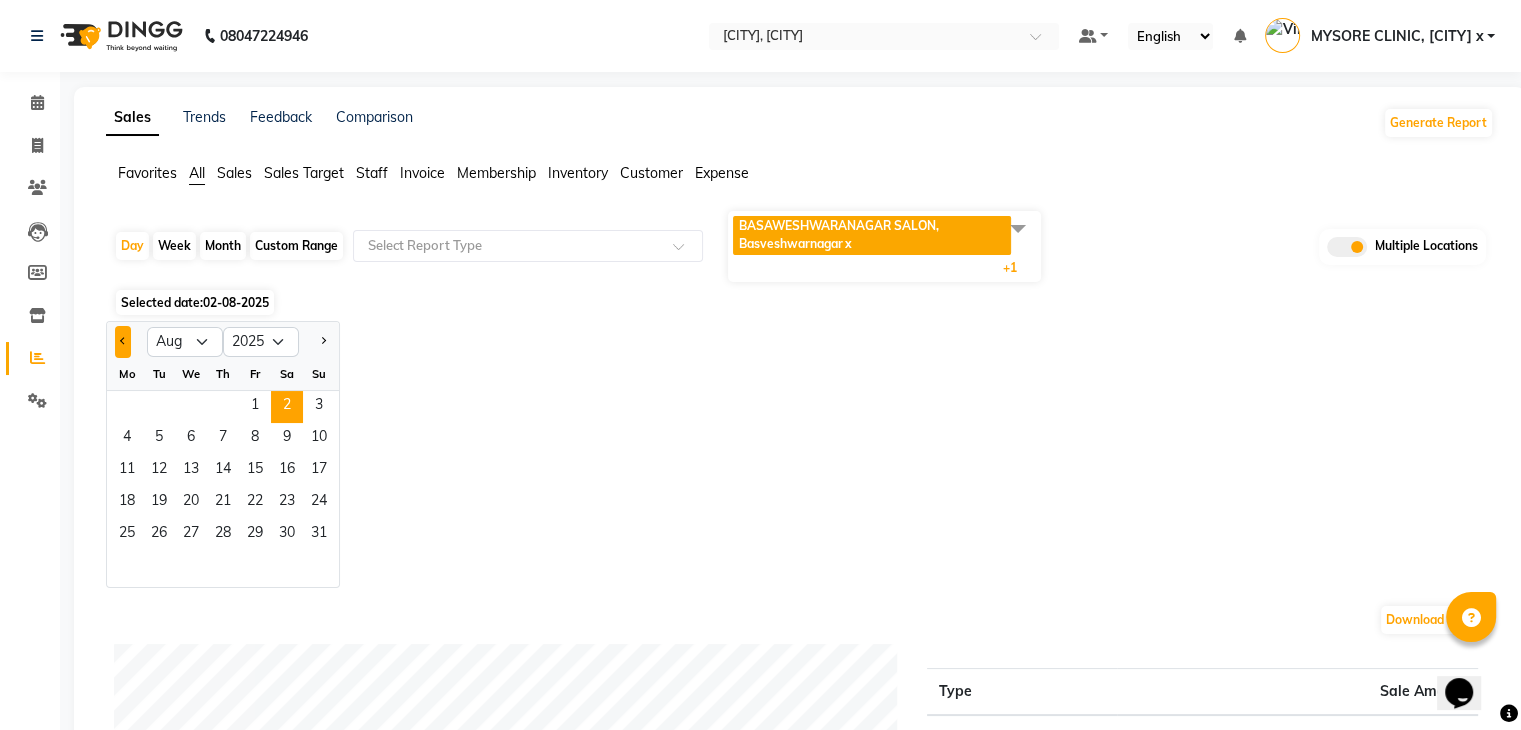 click 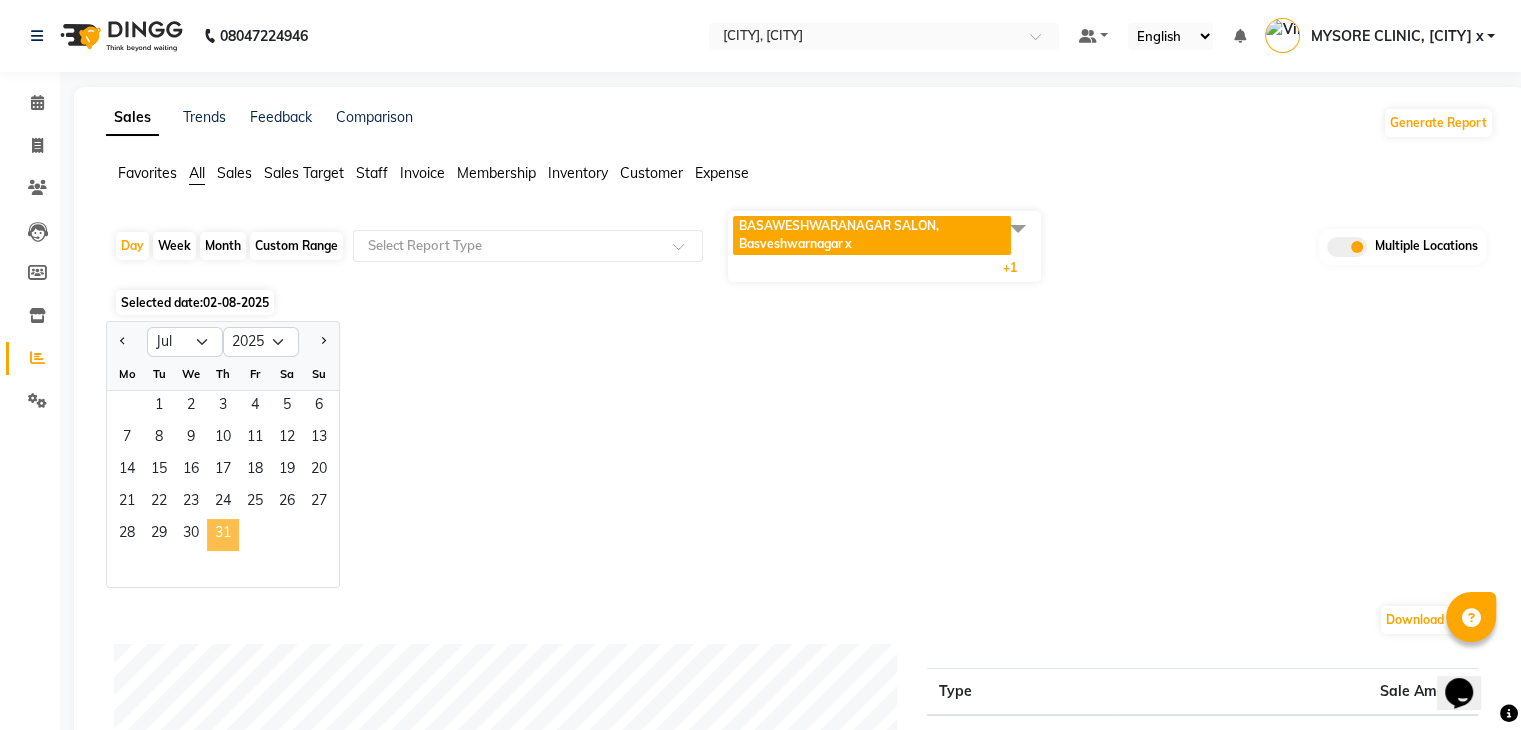 click on "31" 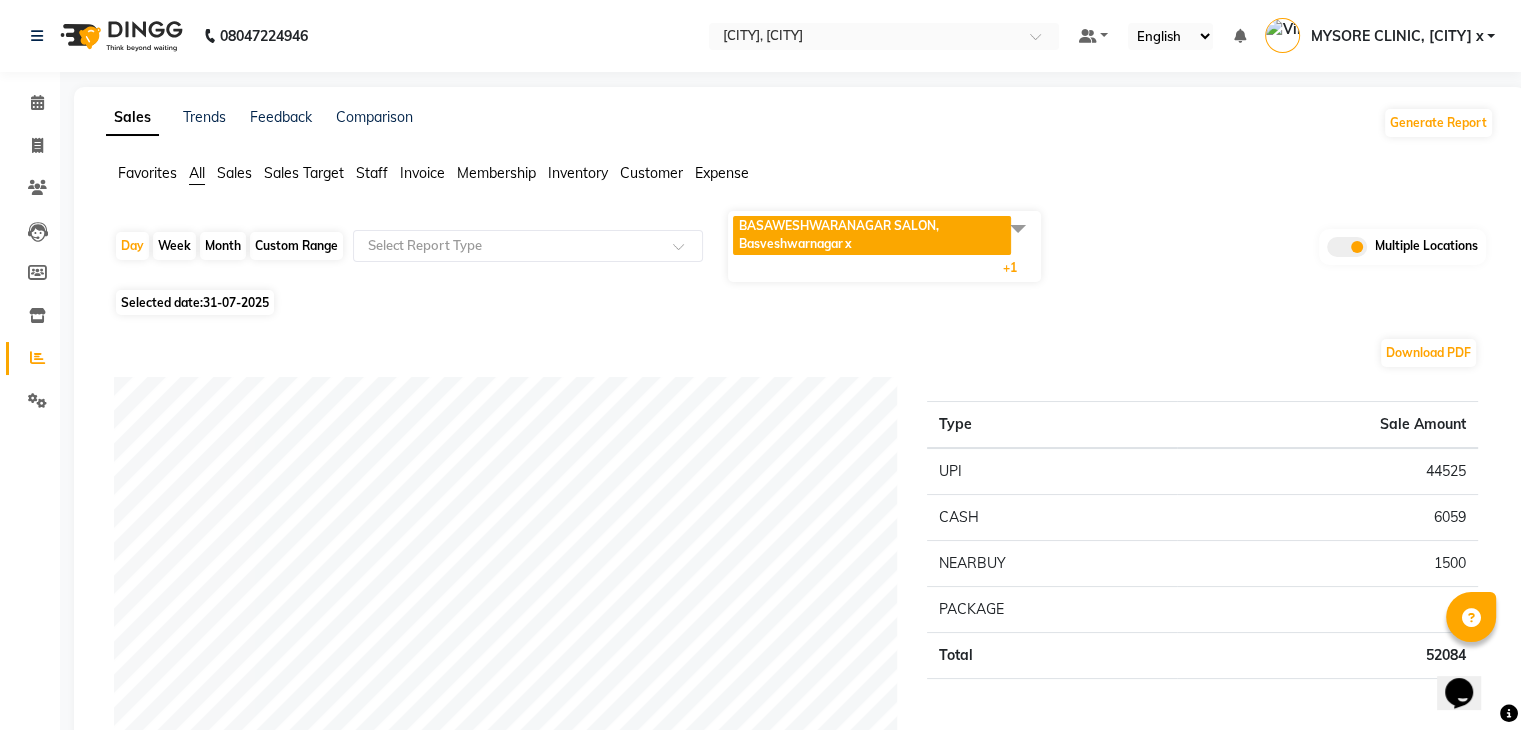 click on "Day   Week   Month   Custom Range  Select Report Type BASAWESHWARANAGAR SALON, [CITY]  x BASAWESHWARANAGAR CLINIC, [CITY] x +1 Select All BASAWESHWARANAGAR SALON, [CITY]  JP NAGAR CLINIC, [CITY] MYSORE CLINIC, [CITY] BASAWESHWARANAGAR CLINIC, [CITY] STOCK TRANSFER, NULL JP NAGAR SALON, [CITY] MYSORE SALON, [CITY] The Glam Room Clinic, [CITY] The Glam Room Salon, [CITY] Multiple Locations Selected date:  31-07-2025  Download PDF Payment mode Type Sale Amount UPI 44525 CASH 6059 NEARBUY 1500 PACKAGE 0 Total 52084 Staff summary Type Sale Amount Dr [LAST] 106154 [LAST] 2727 [LAST] 18880 [LAST] 16284 [LAST] 5158 [LAST] 944 [LAST] 118 Total 150265 Sales summary Type Sale Amount Tips 0 Gift card 0 Vouchers 0 Prepaid 0 Memberships 0 Packages 100000 Services 49565 Products 700 Fee 0 Total 150265 Expense by type Type Sale Amount Cash Setteled to [LAST] 6060 Staff welfare 60 Total 6120 Service by category Type Sale Amount Hair Colour (Women) 14160 9440 9440" 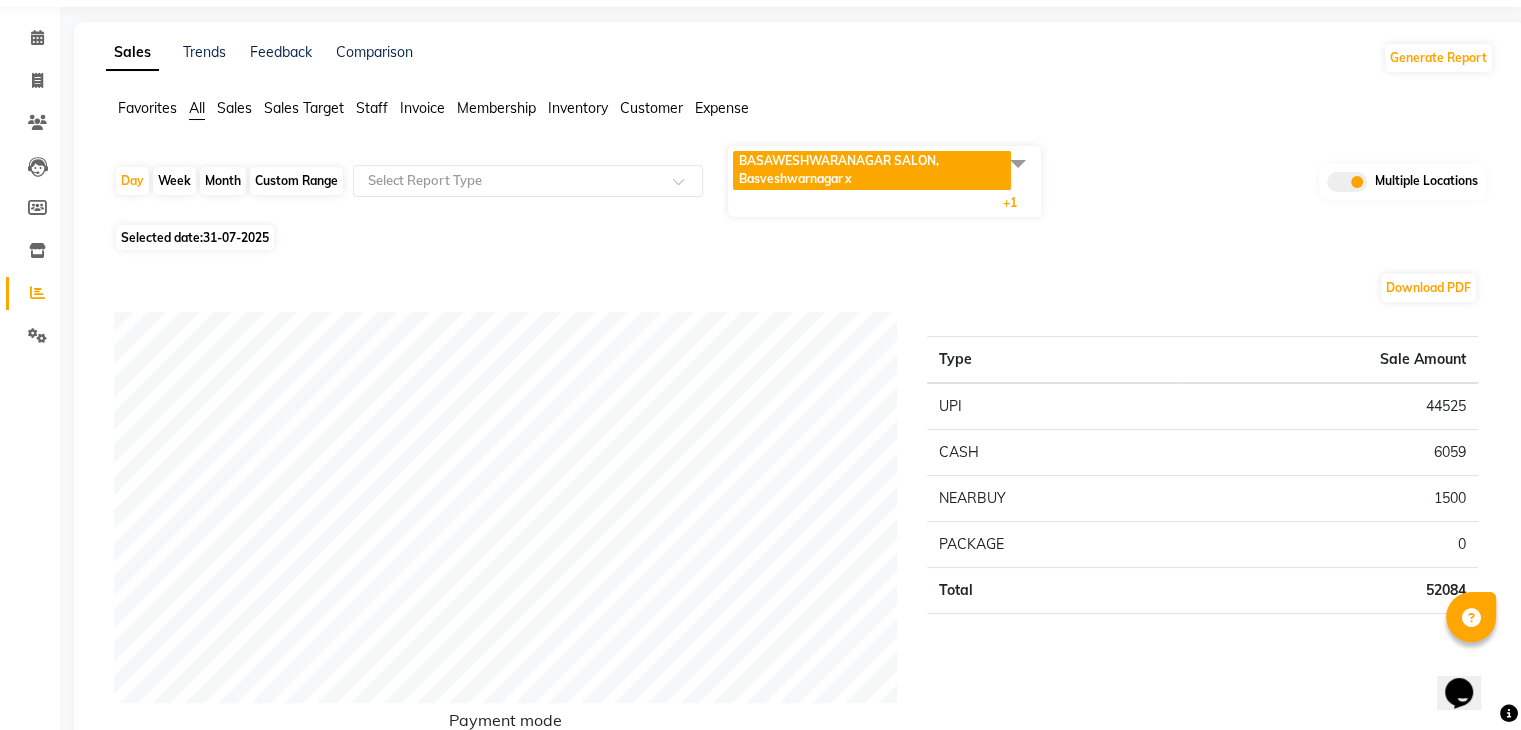 scroll, scrollTop: 100, scrollLeft: 0, axis: vertical 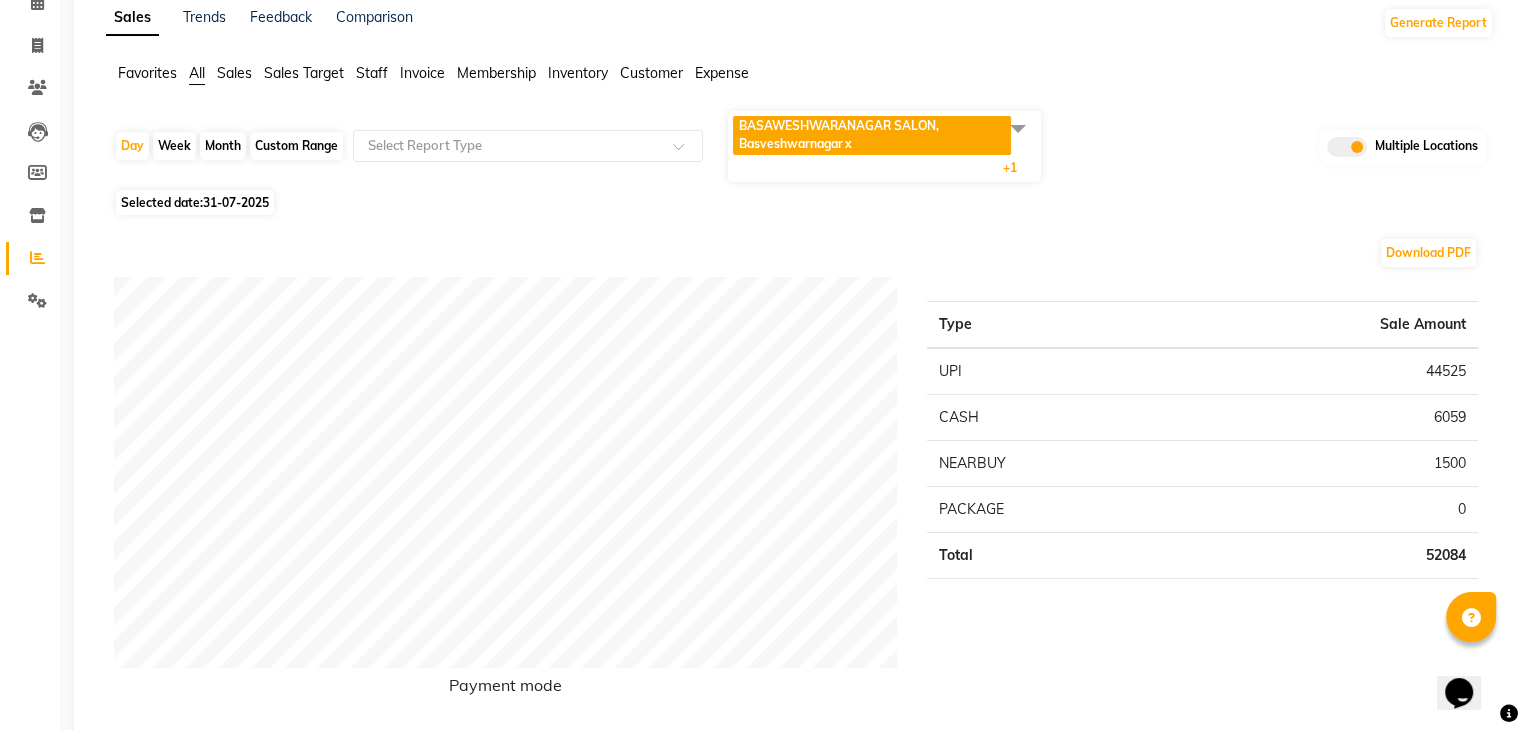 click on "Download PDF" 